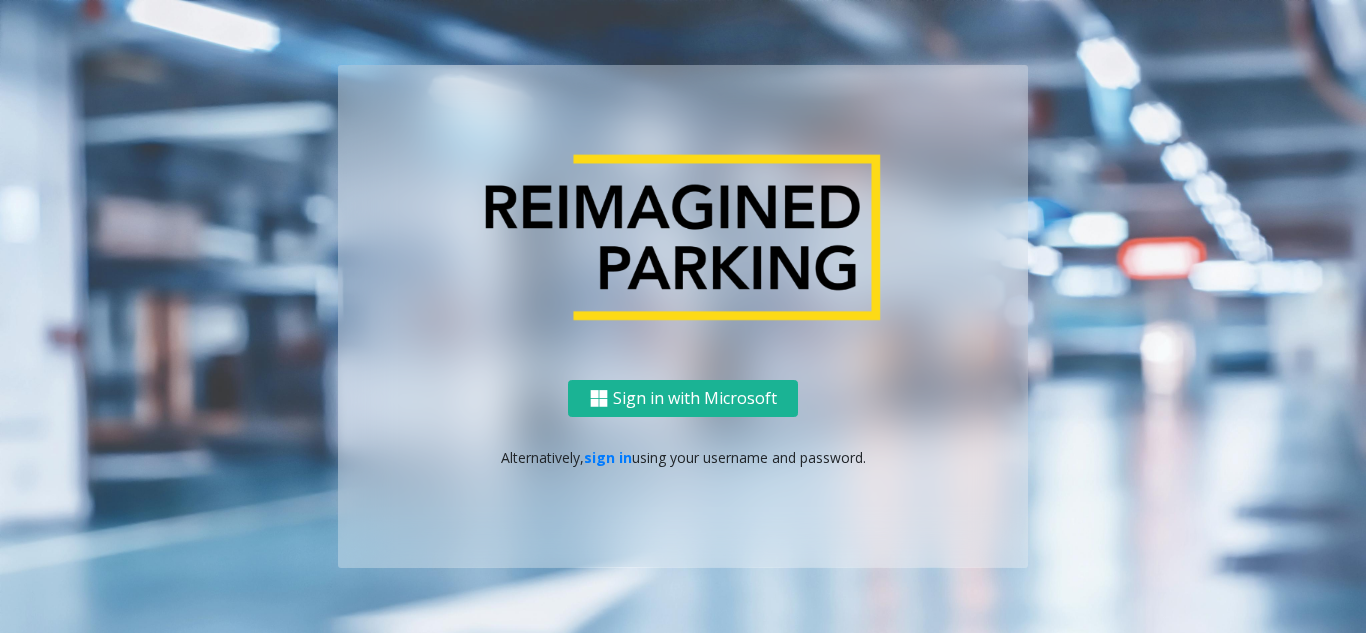 scroll, scrollTop: 0, scrollLeft: 0, axis: both 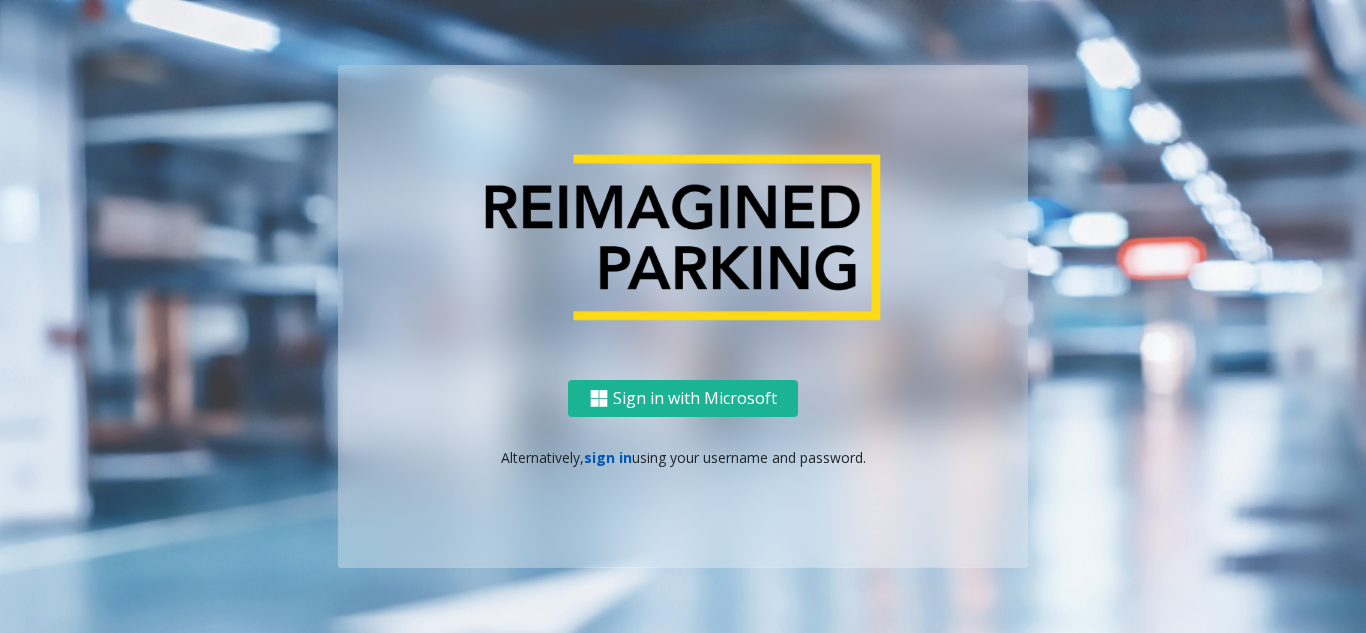 click on "sign in" 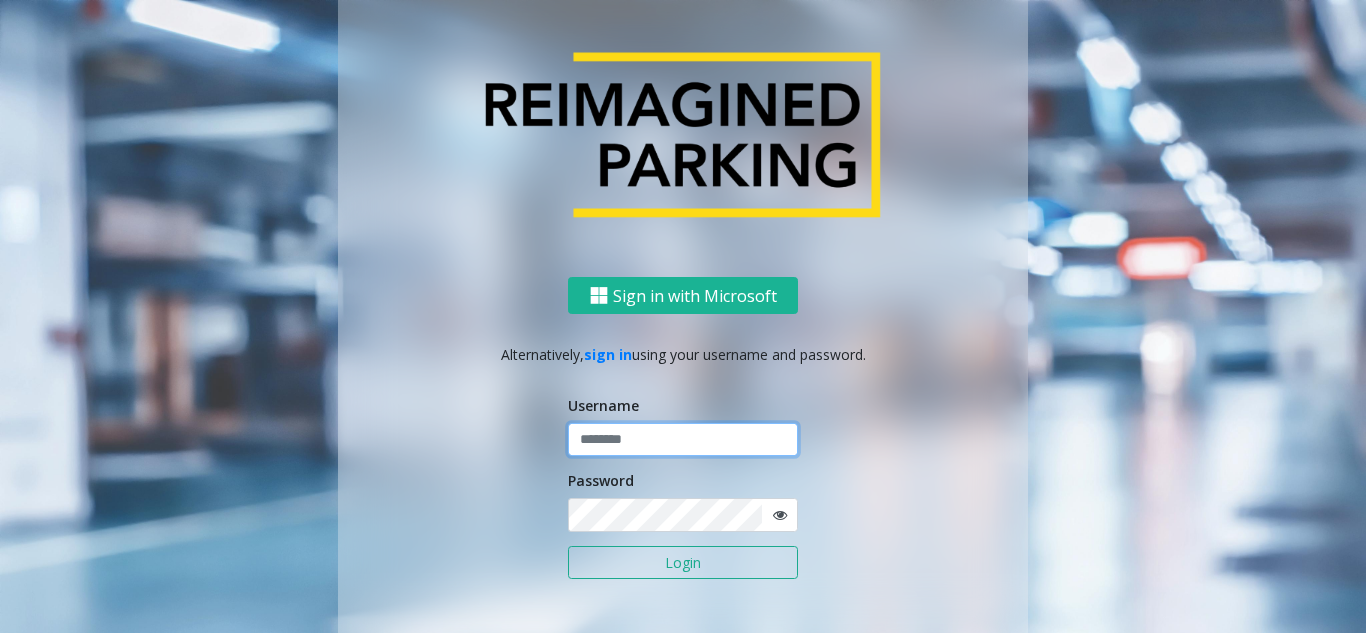 click 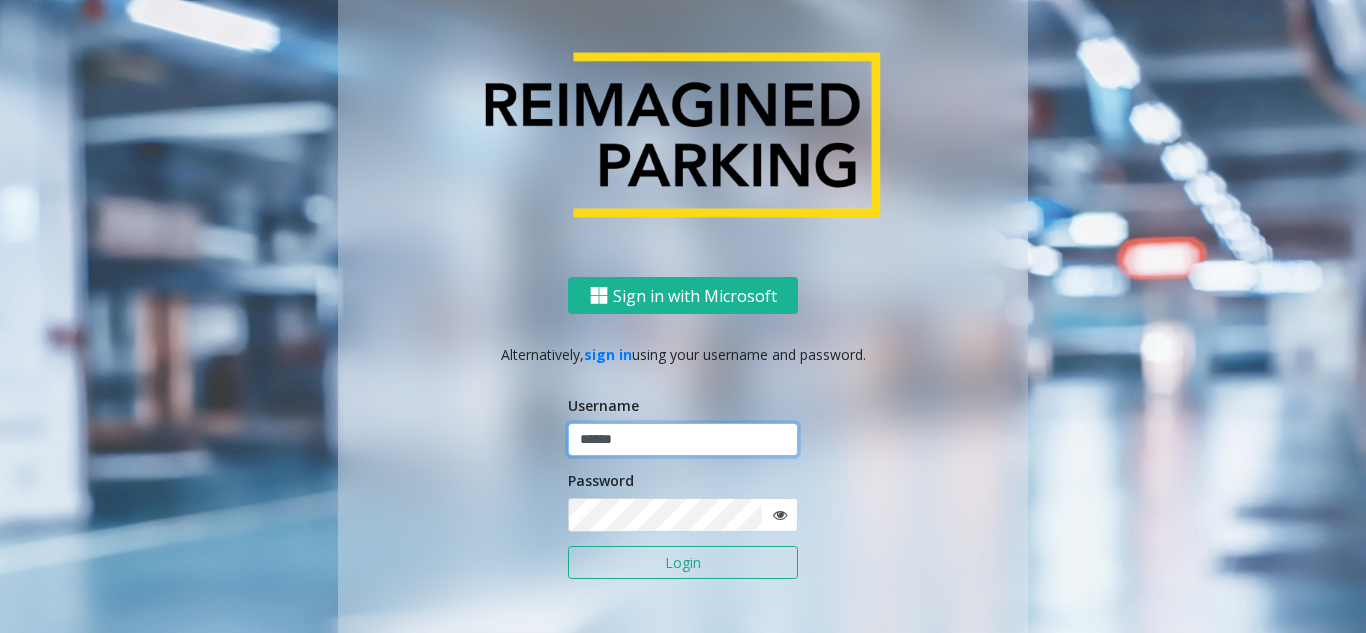 type on "******" 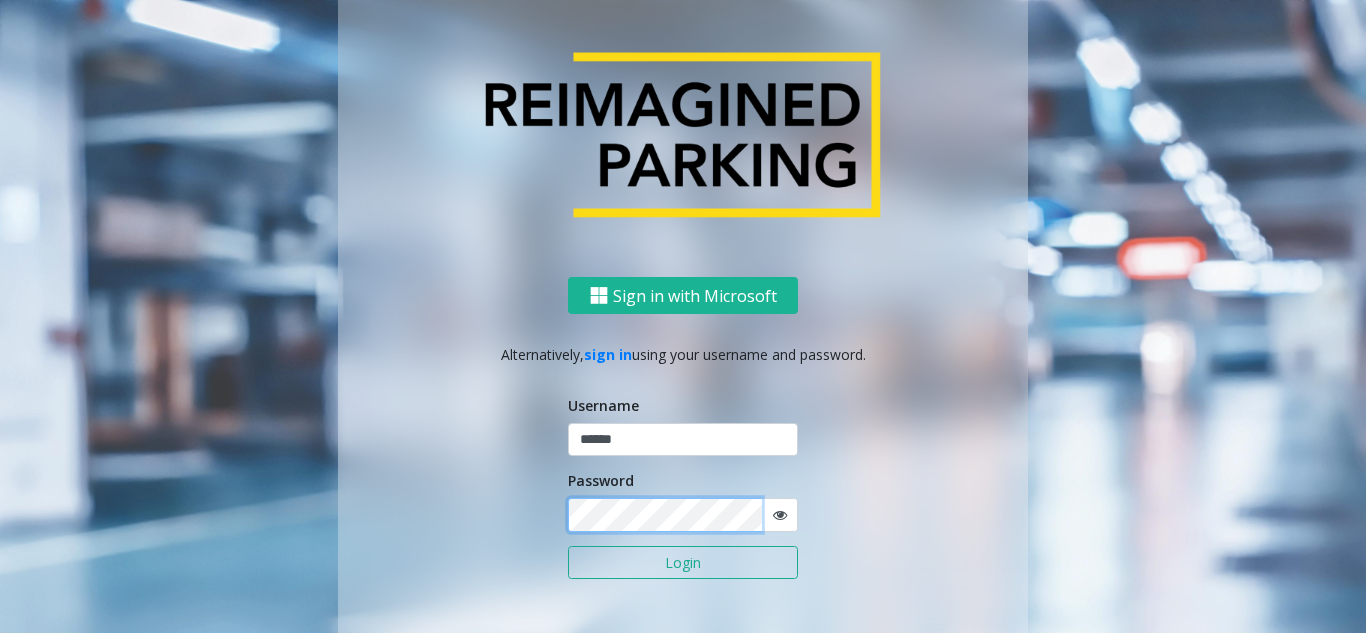 click on "Login" 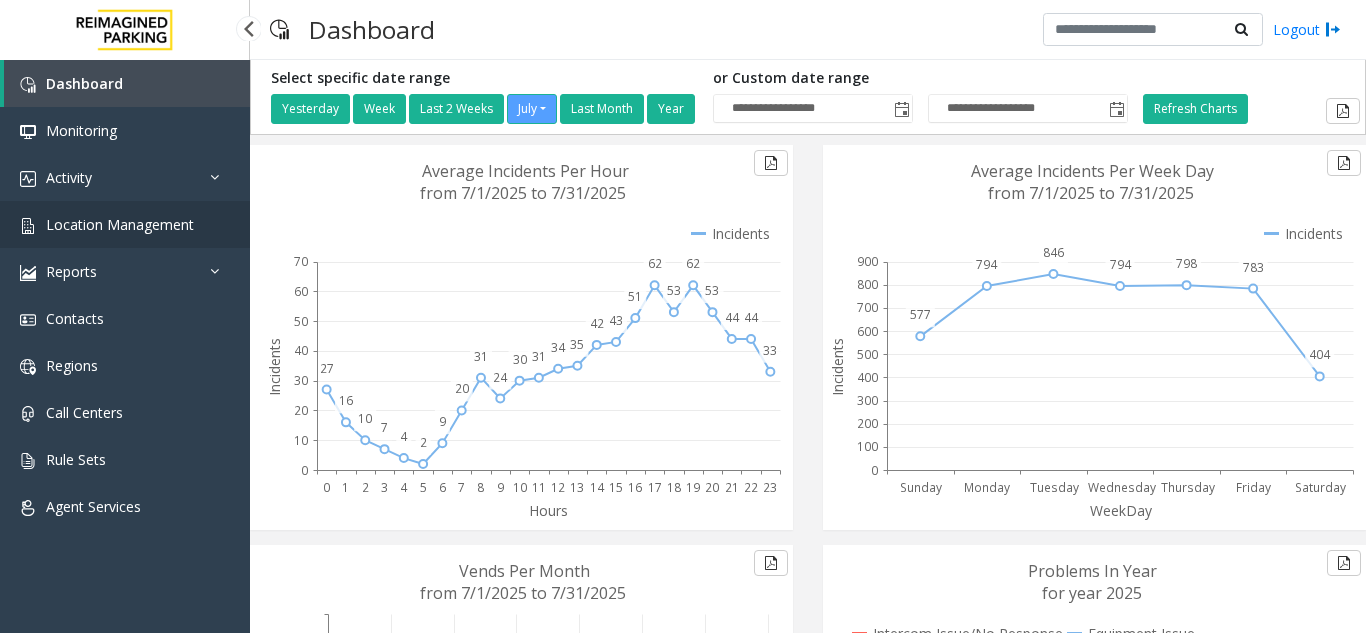 click on "Location Management" at bounding box center [120, 224] 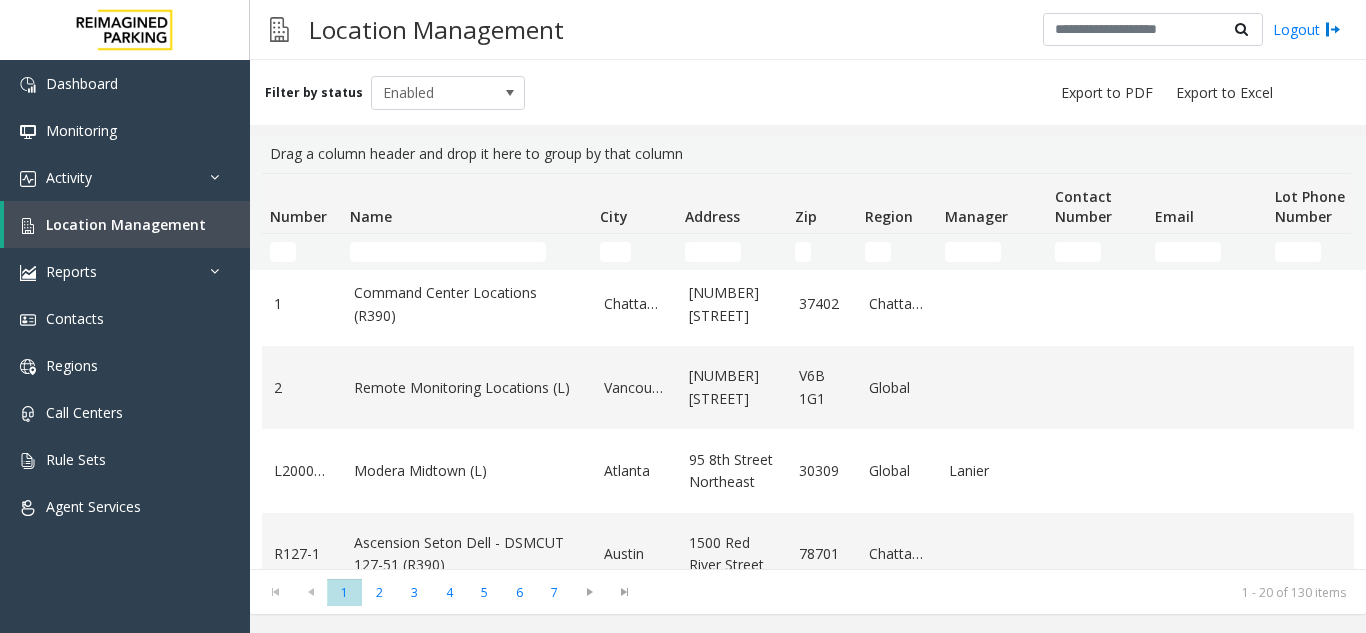 scroll, scrollTop: 0, scrollLeft: 0, axis: both 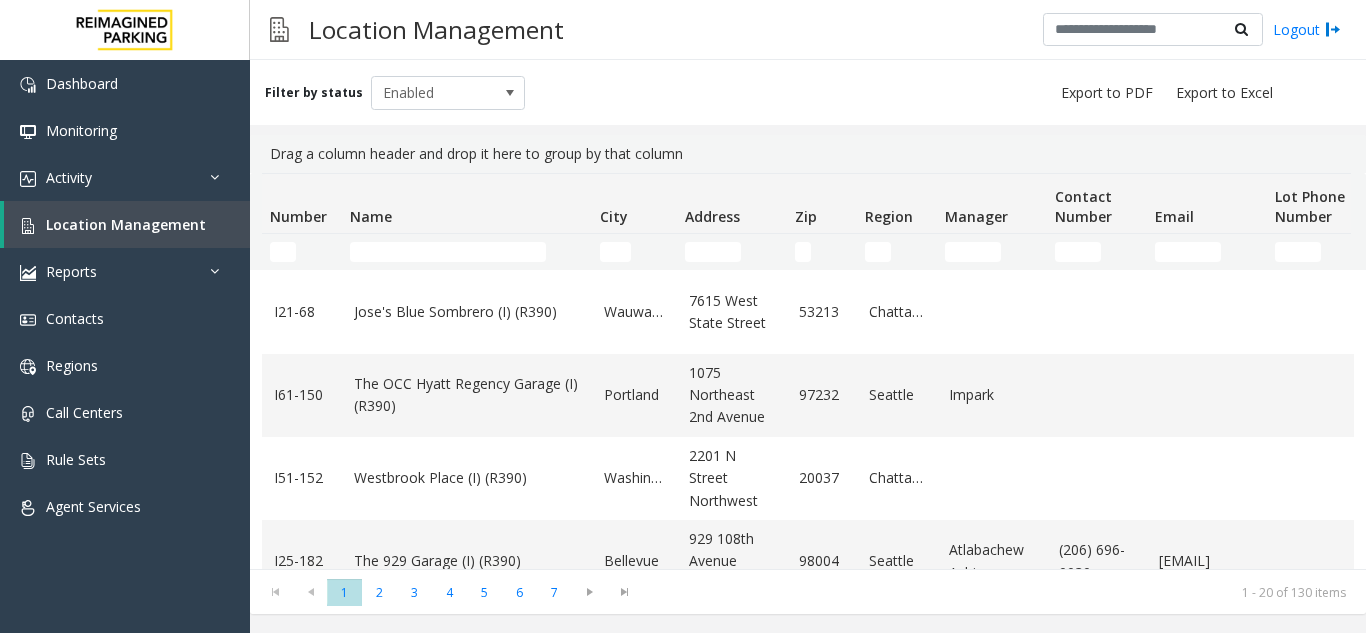 click on "The OCC Hyatt Regency Garage (I) (R390)" 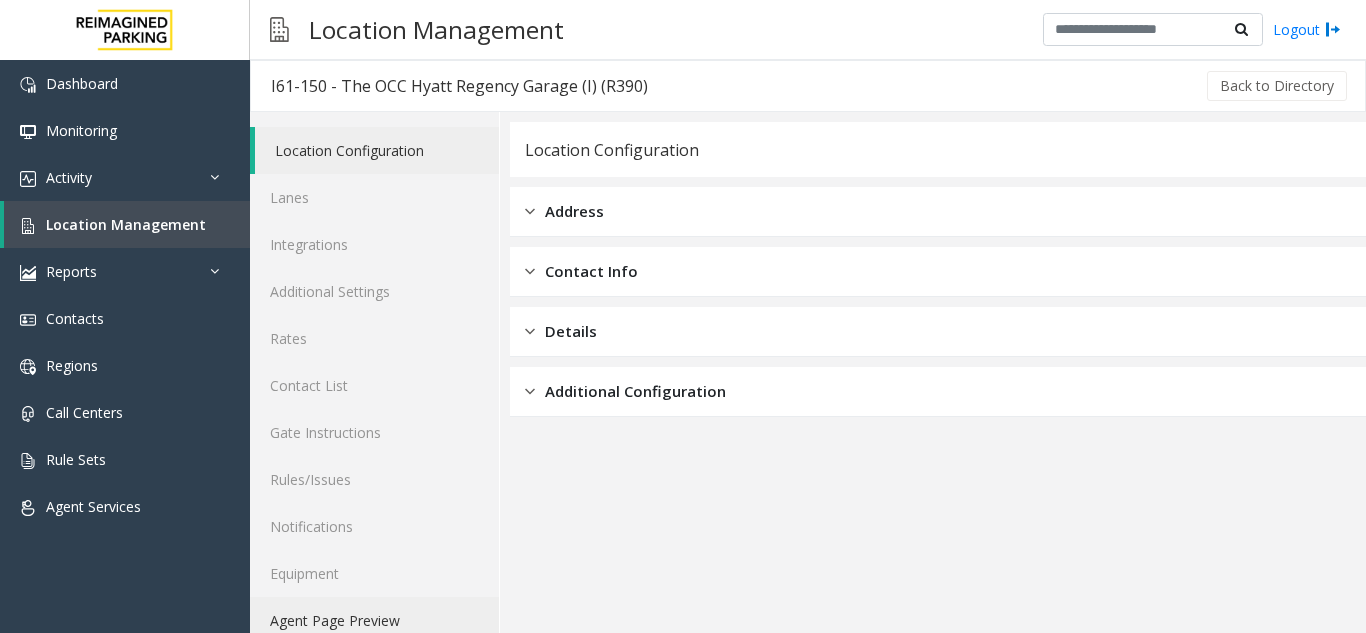 click on "Agent Page Preview" 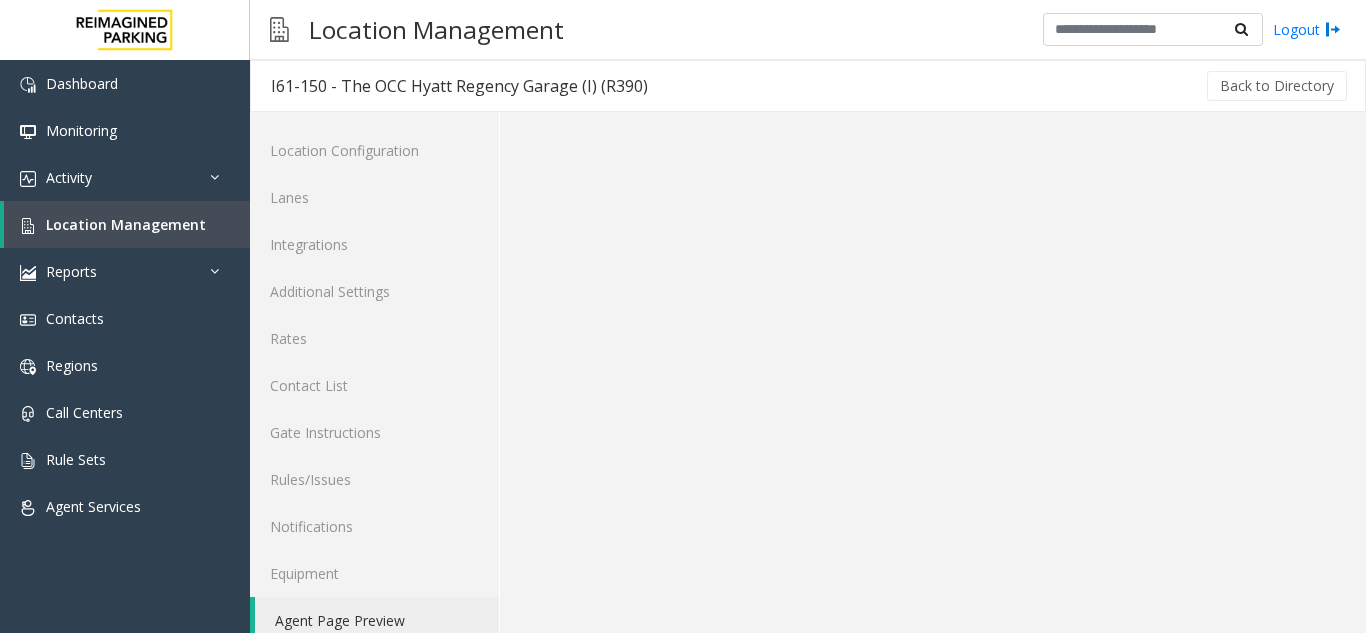 scroll, scrollTop: 26, scrollLeft: 0, axis: vertical 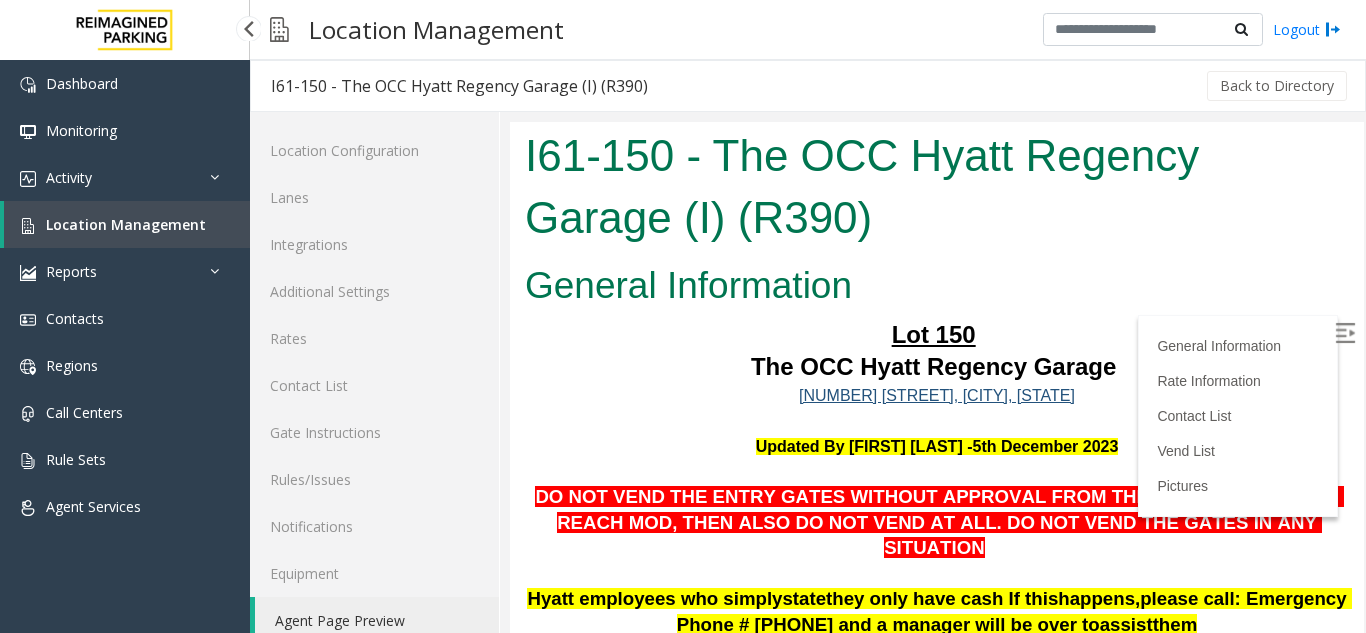 click on "Location Management" at bounding box center (127, 224) 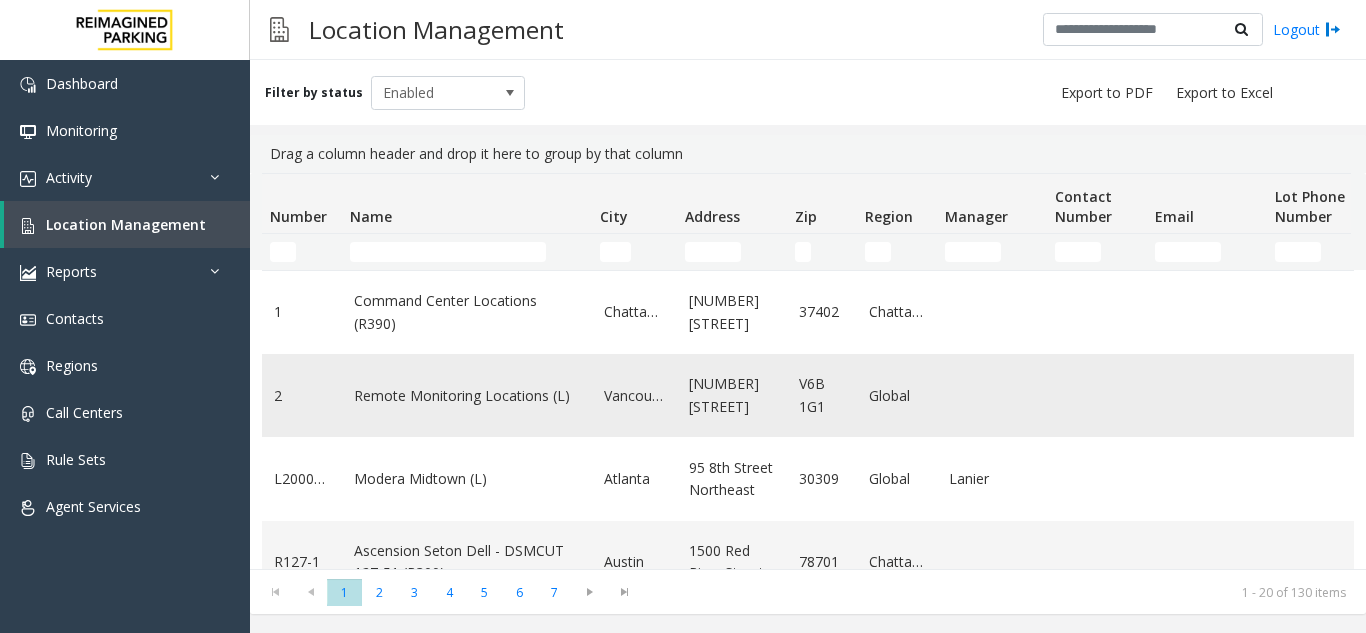 click on "Remote Monitoring Locations (L)" 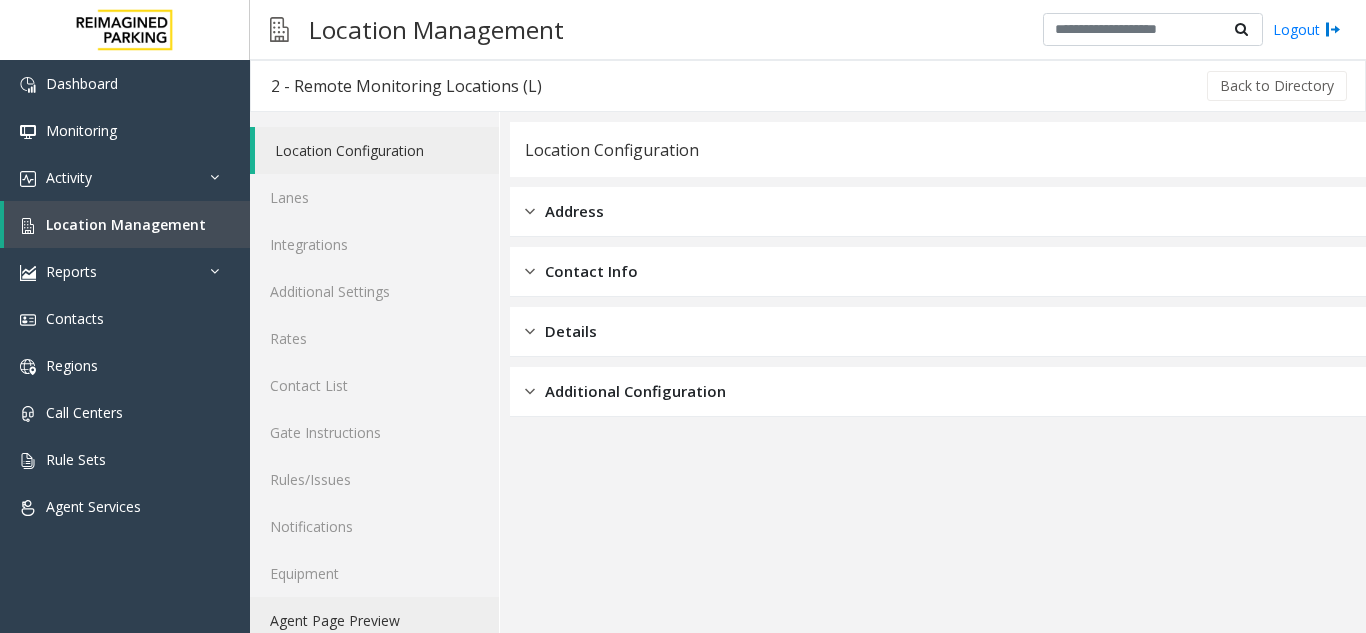 click on "Agent Page Preview" 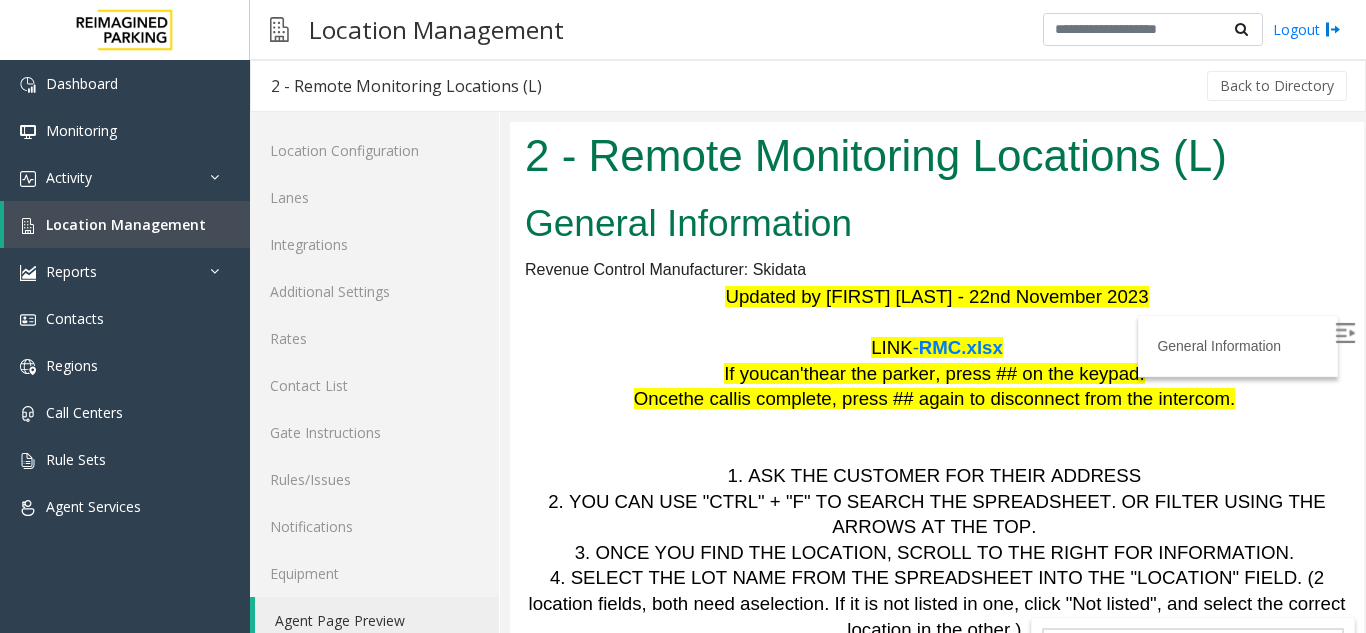 scroll, scrollTop: 0, scrollLeft: 0, axis: both 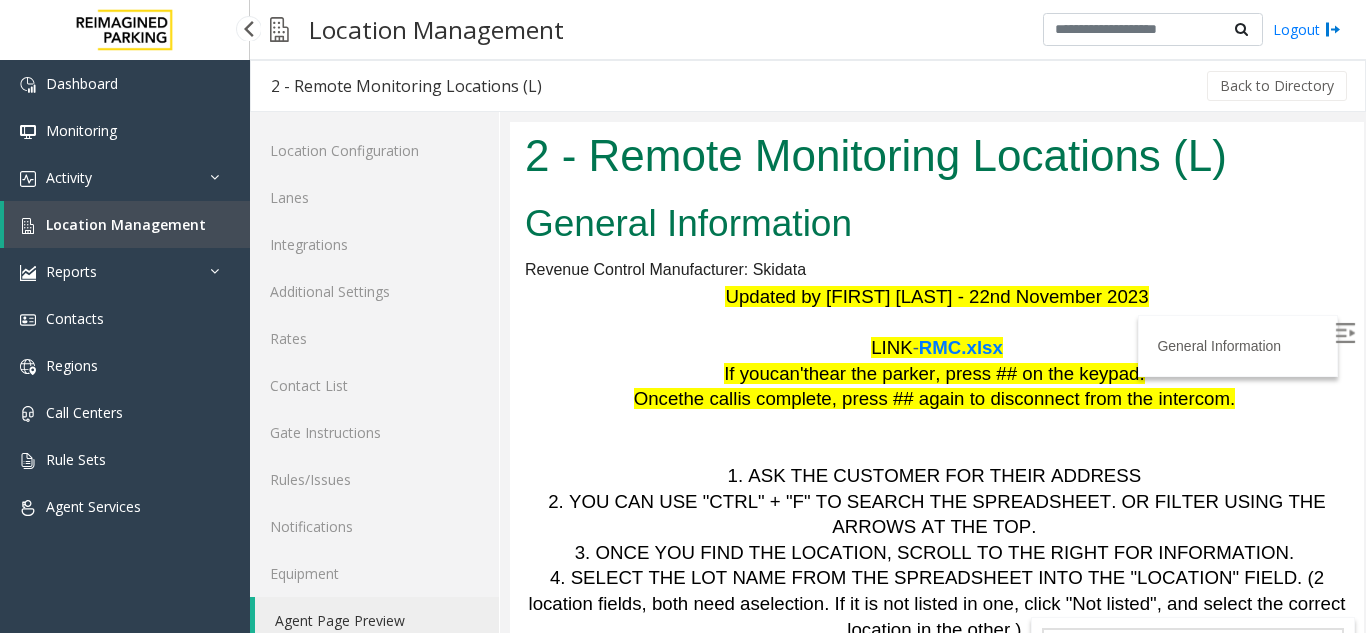 click on "Location Management" at bounding box center [126, 224] 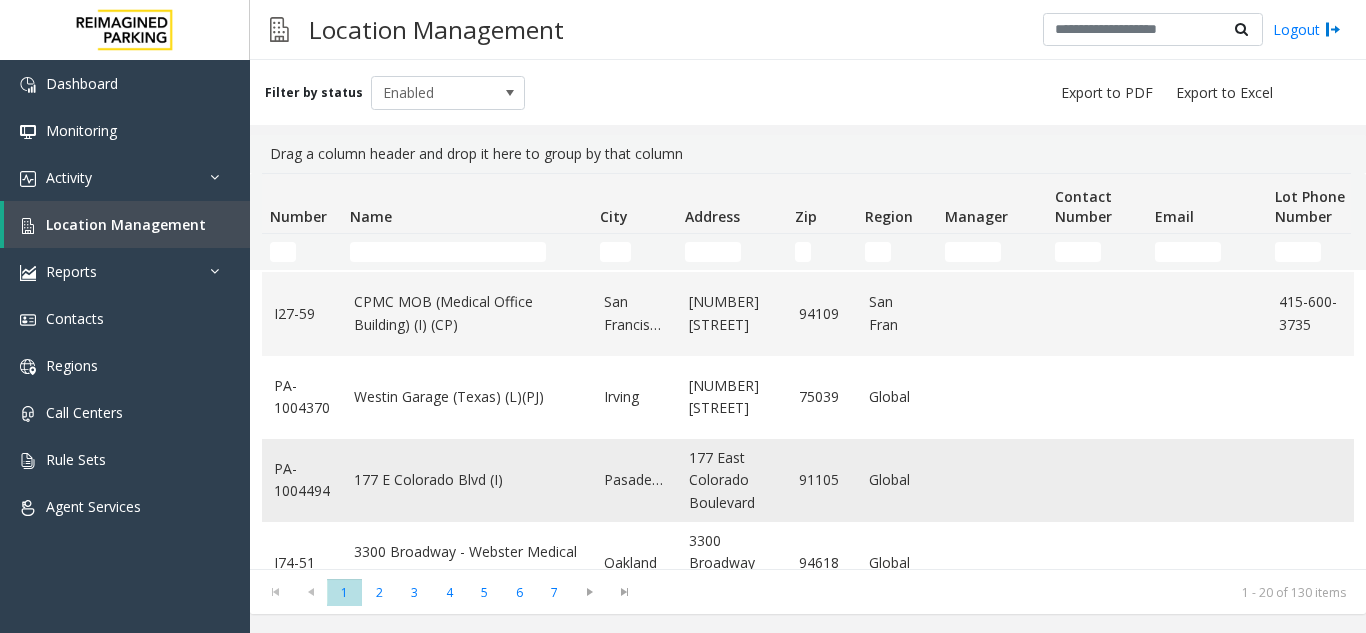 scroll, scrollTop: 1282, scrollLeft: 0, axis: vertical 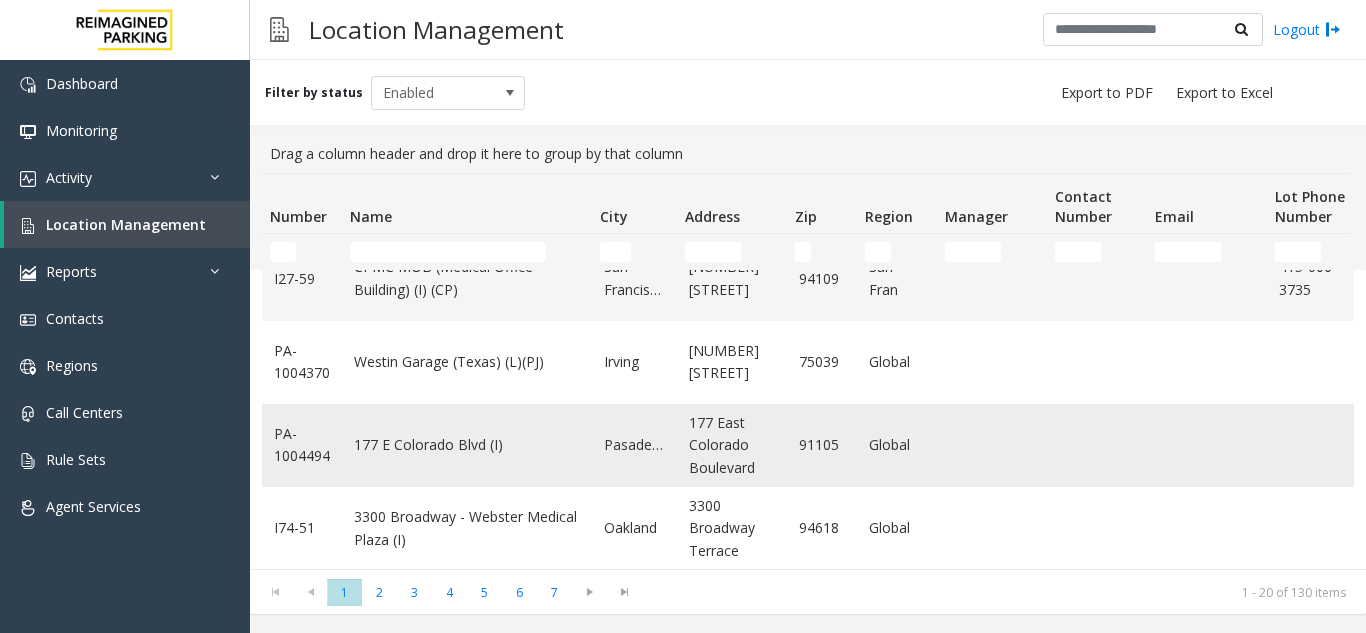 click on "Westin Garage (Texas) (L)(PJ)" 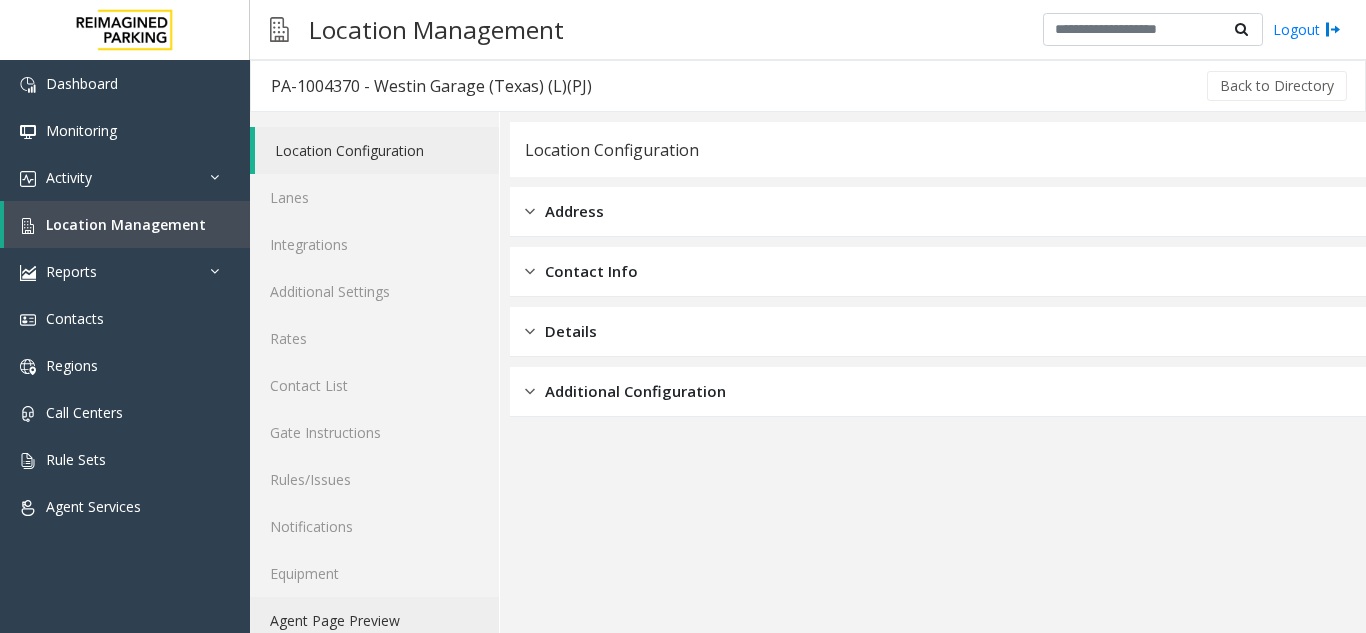 click on "Agent Page Preview" 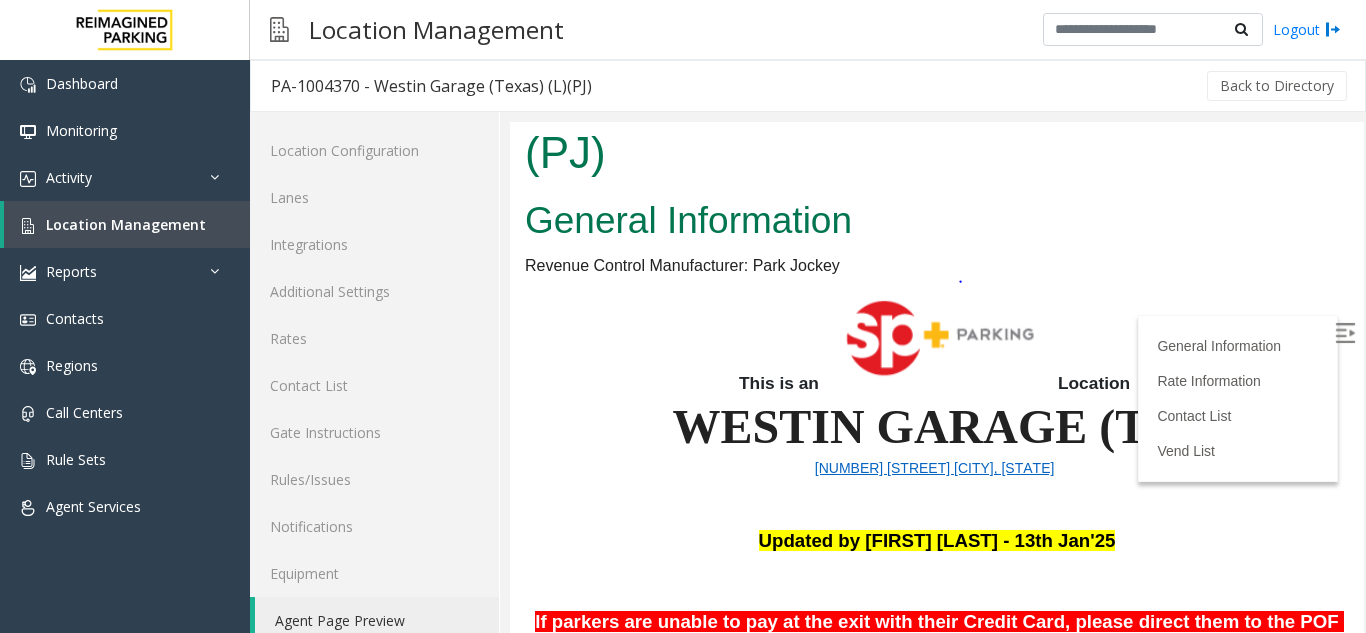 scroll, scrollTop: 100, scrollLeft: 0, axis: vertical 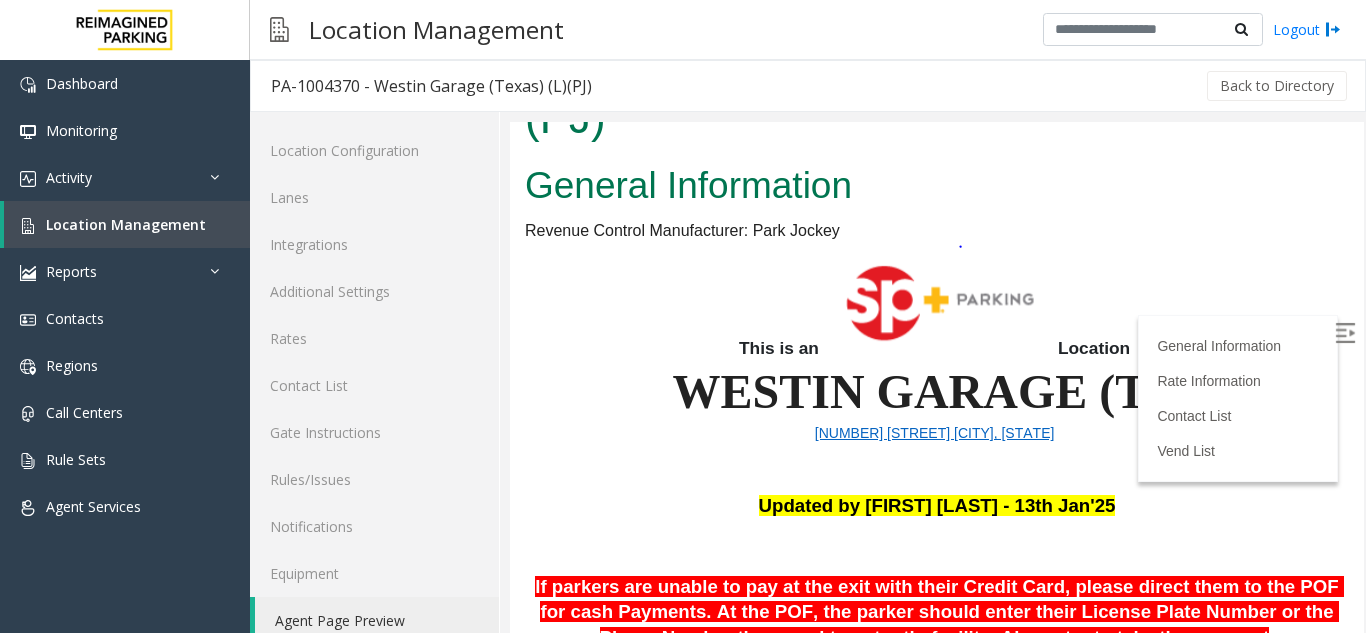 click at bounding box center (1345, 333) 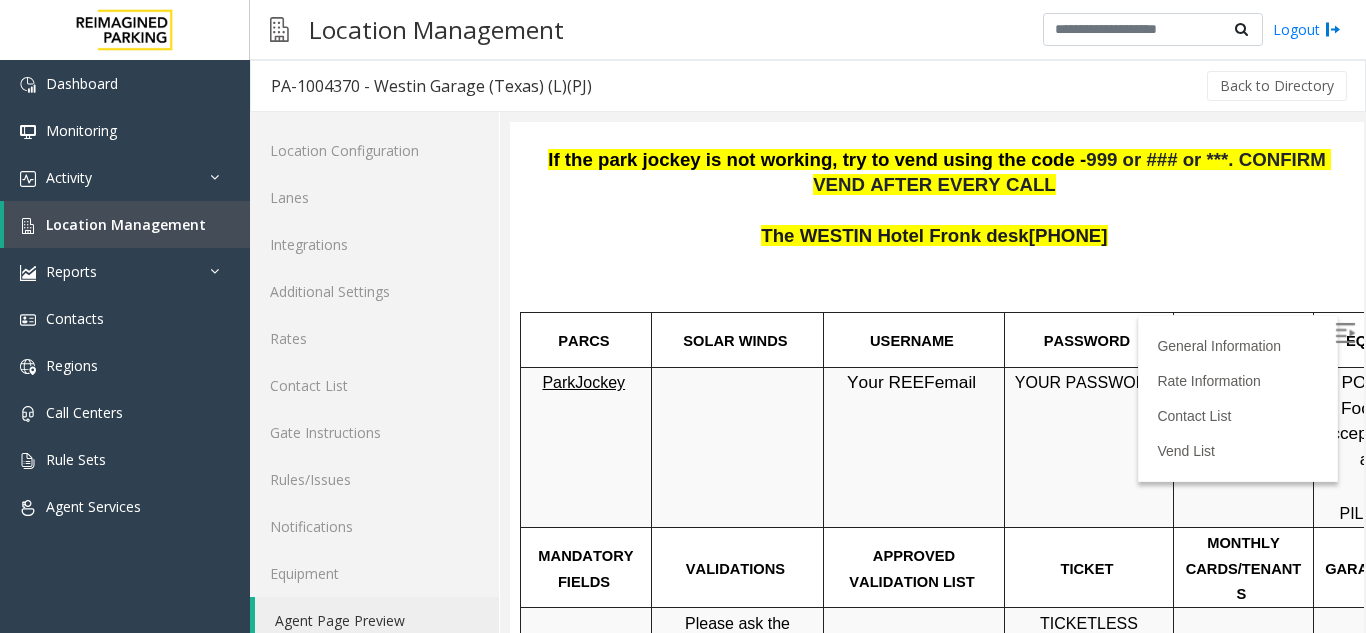 scroll, scrollTop: 900, scrollLeft: 0, axis: vertical 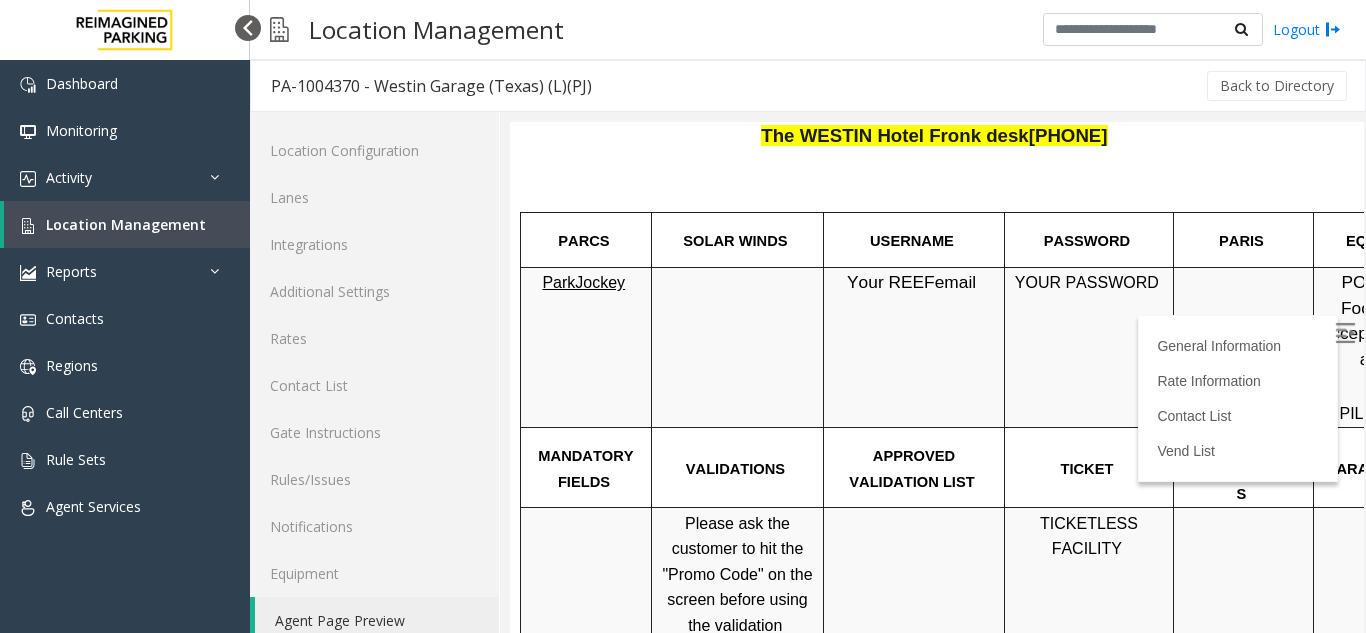 click at bounding box center [248, 28] 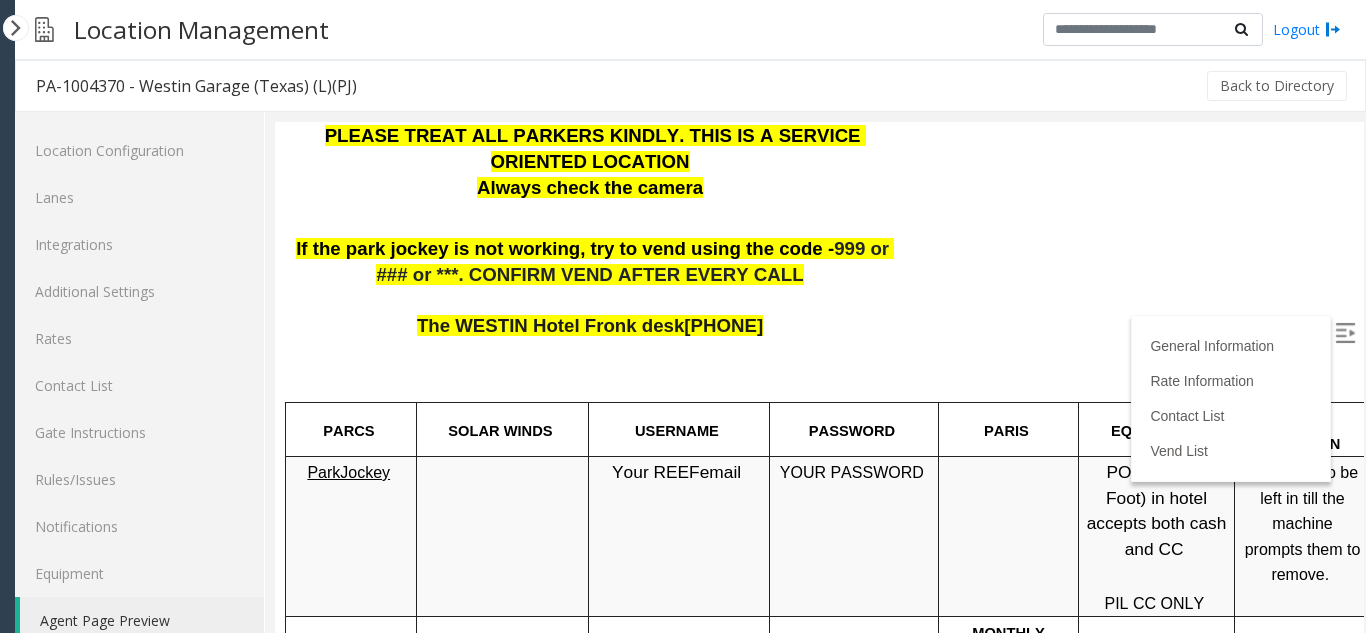 scroll, scrollTop: 887, scrollLeft: 0, axis: vertical 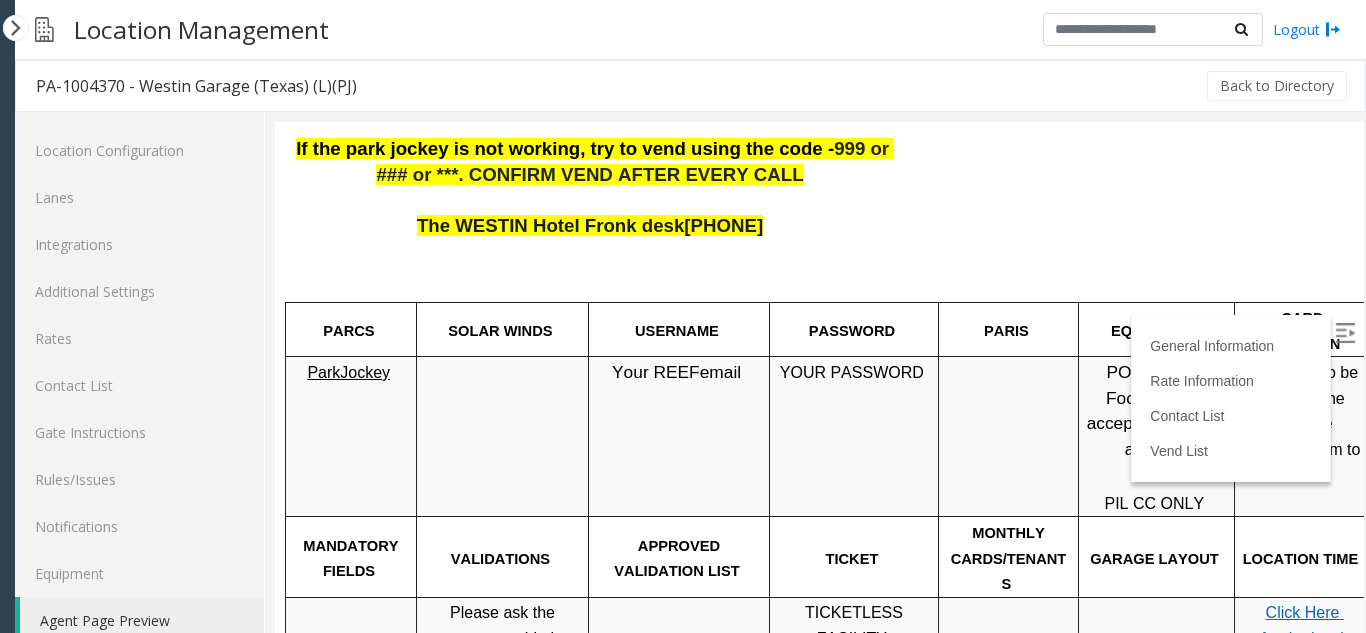 drag, startPoint x: 1079, startPoint y: 331, endPoint x: 1004, endPoint y: 335, distance: 75.10659 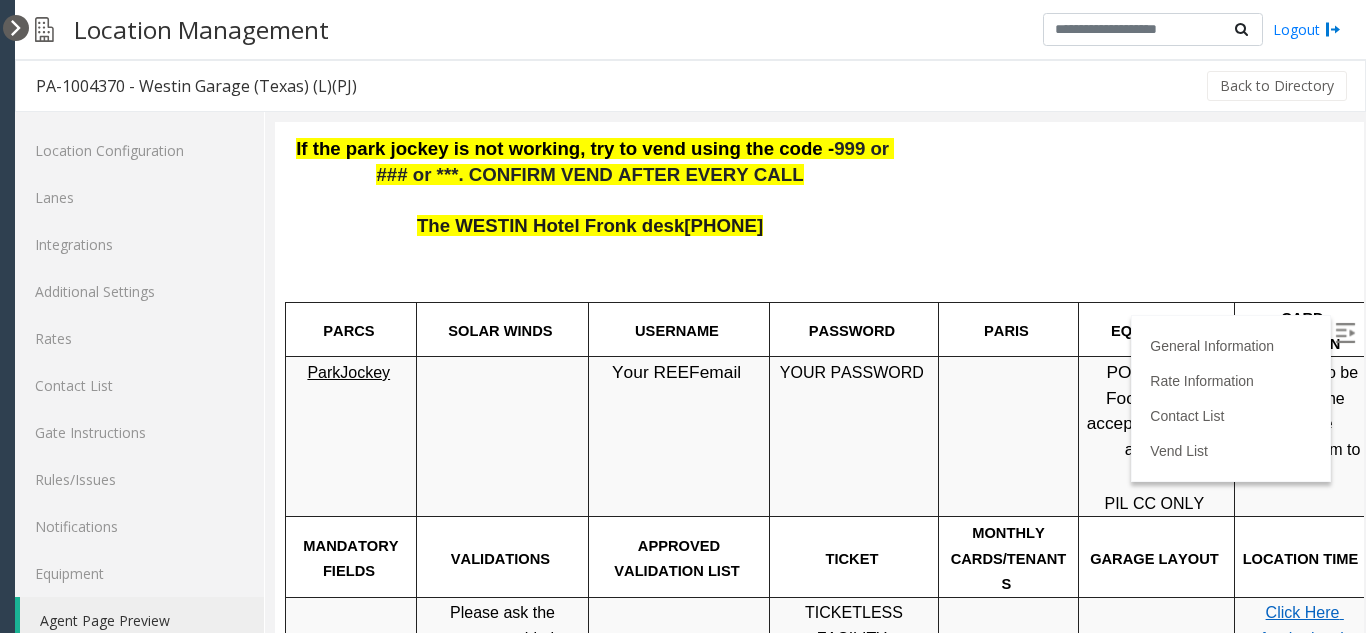 click at bounding box center [16, 28] 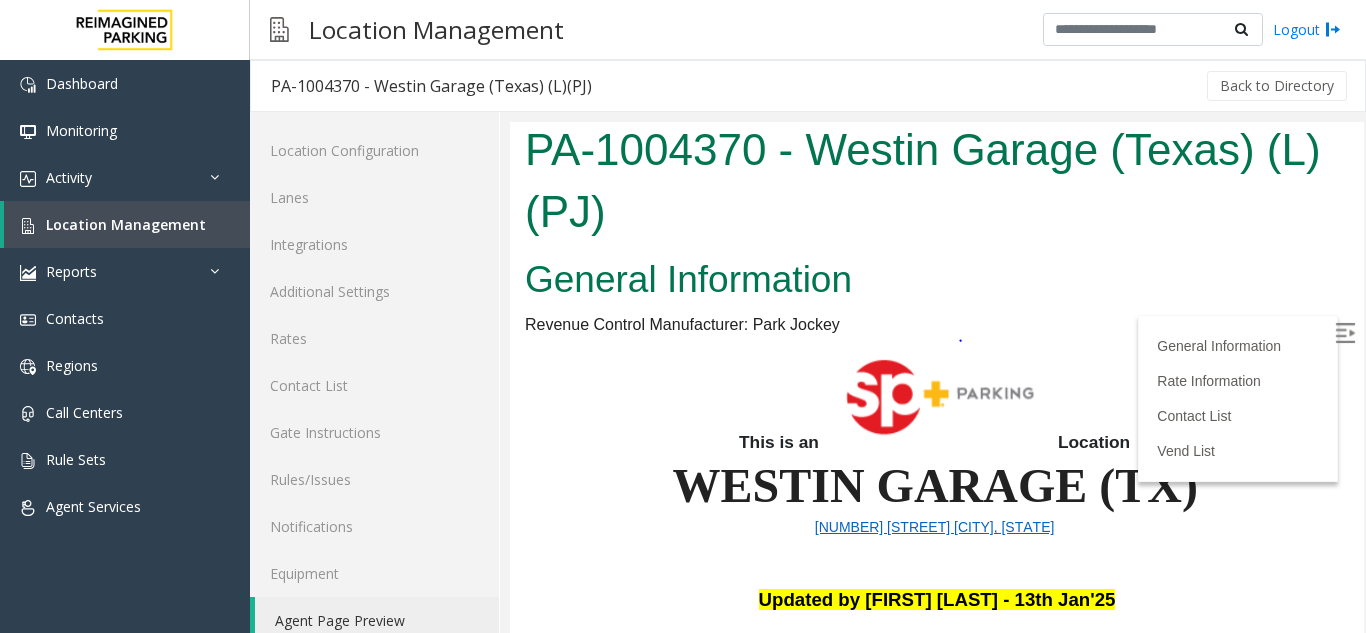 scroll, scrollTop: 0, scrollLeft: 0, axis: both 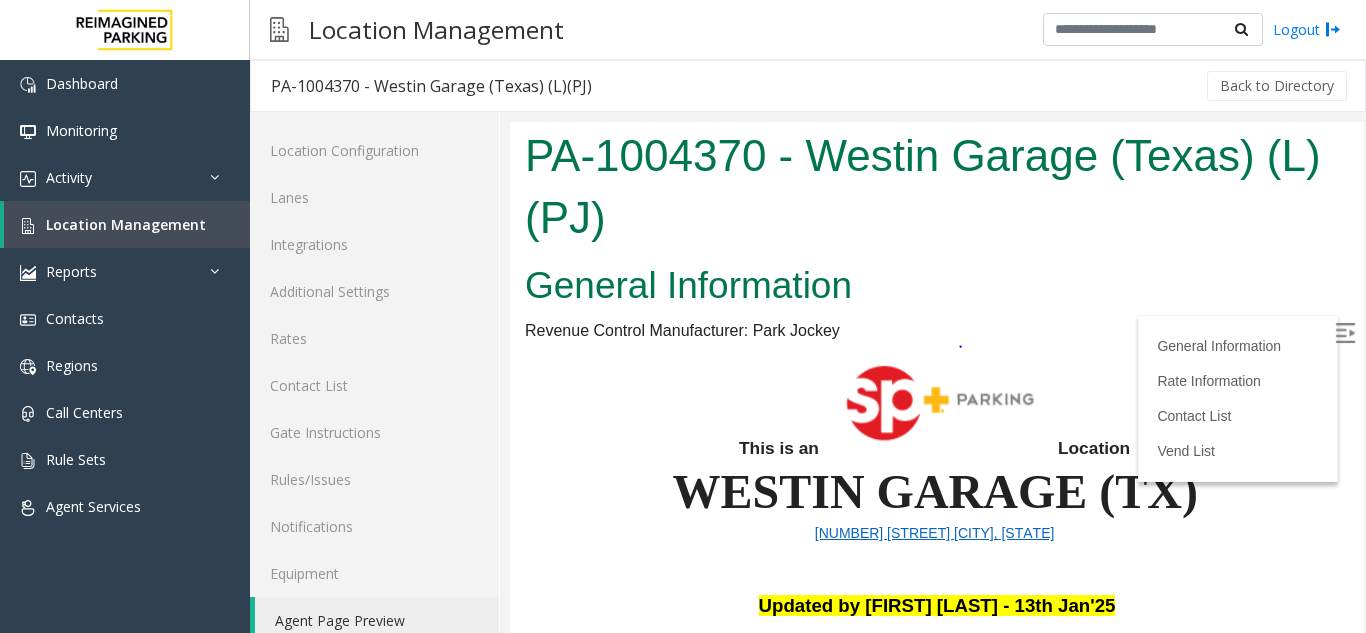 click at bounding box center (937, 646) 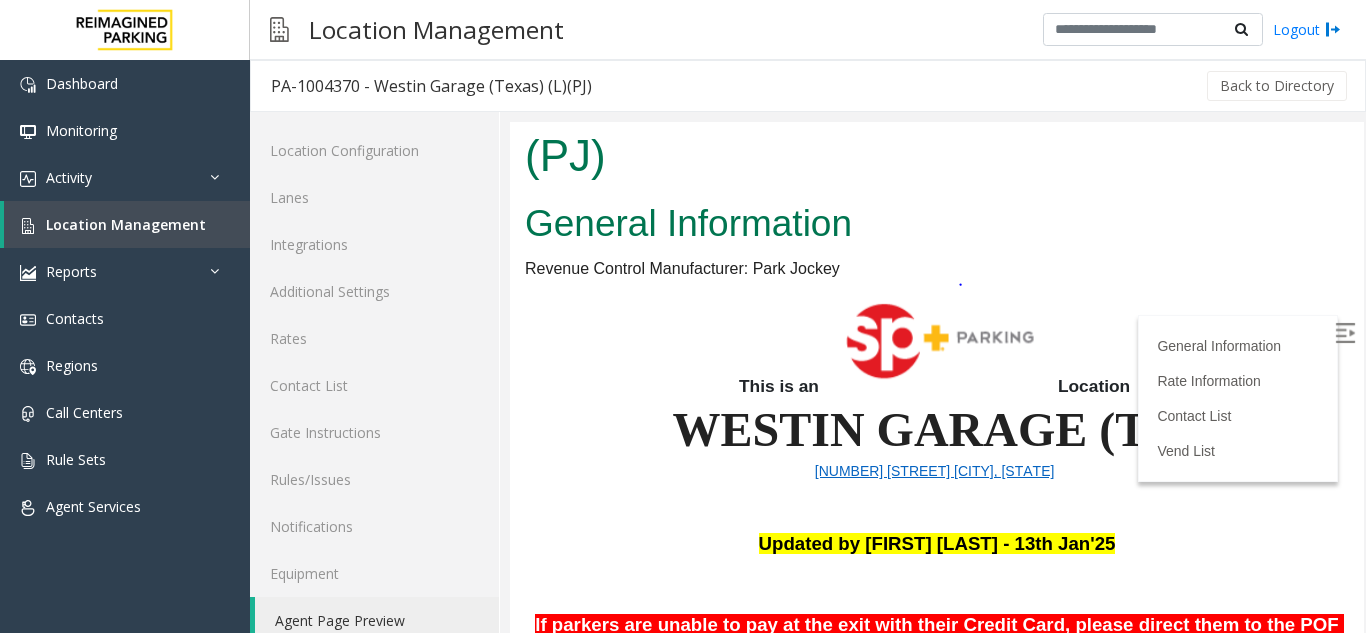 scroll, scrollTop: 200, scrollLeft: 0, axis: vertical 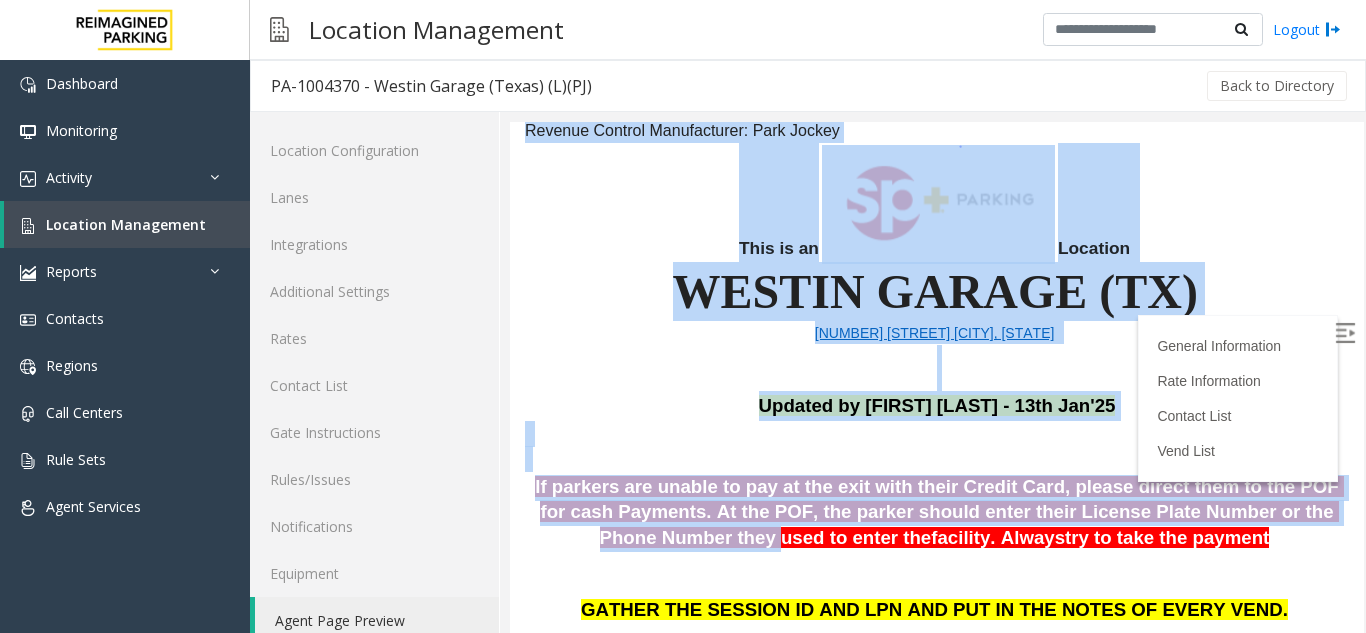 drag, startPoint x: 653, startPoint y: 546, endPoint x: 649, endPoint y: 512, distance: 34.234486 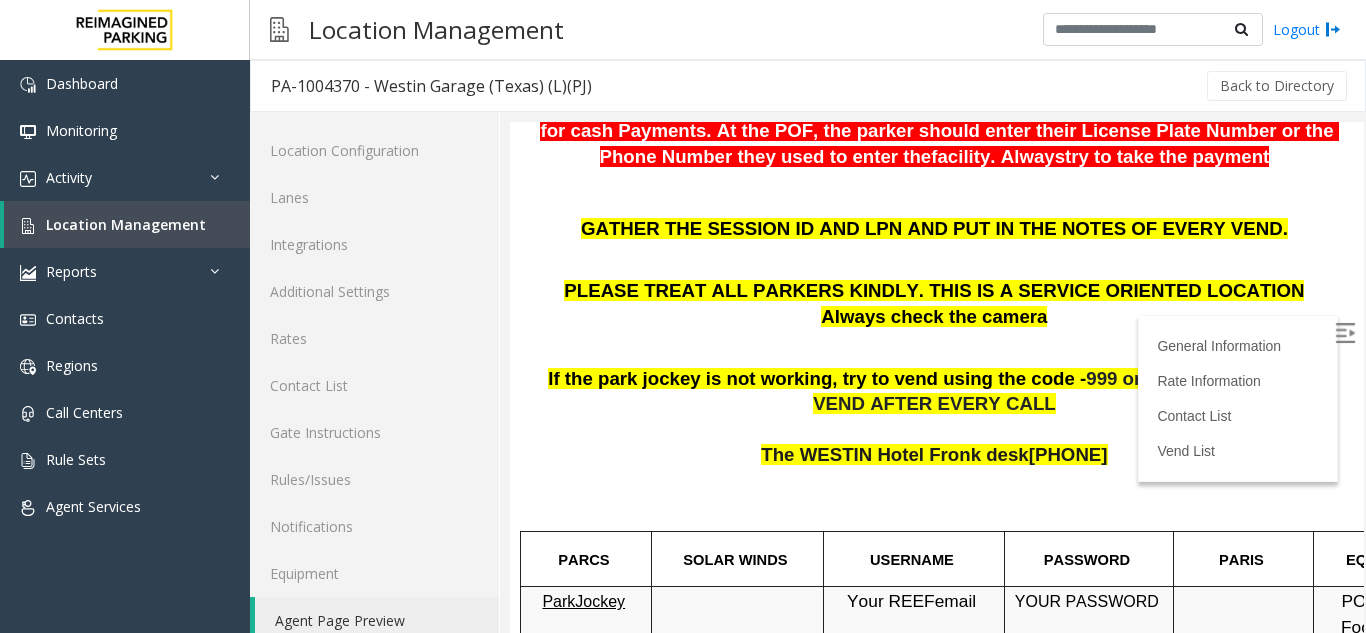 scroll, scrollTop: 700, scrollLeft: 0, axis: vertical 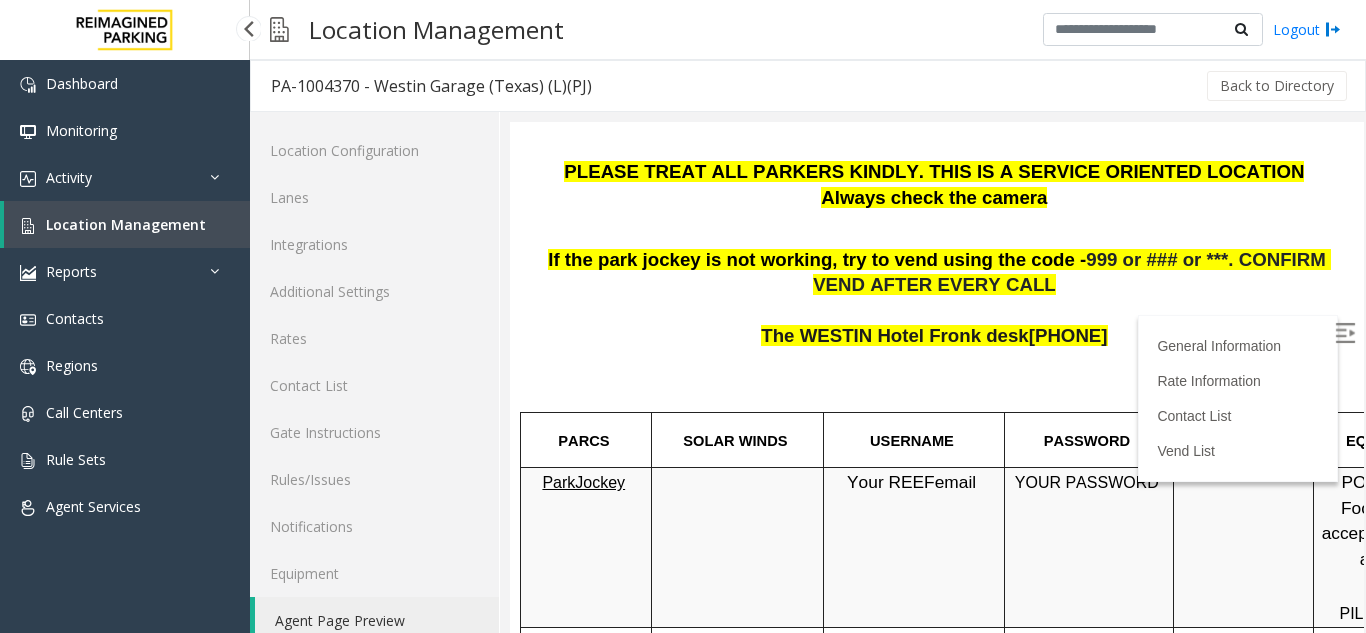 click on "Location Management" at bounding box center [127, 224] 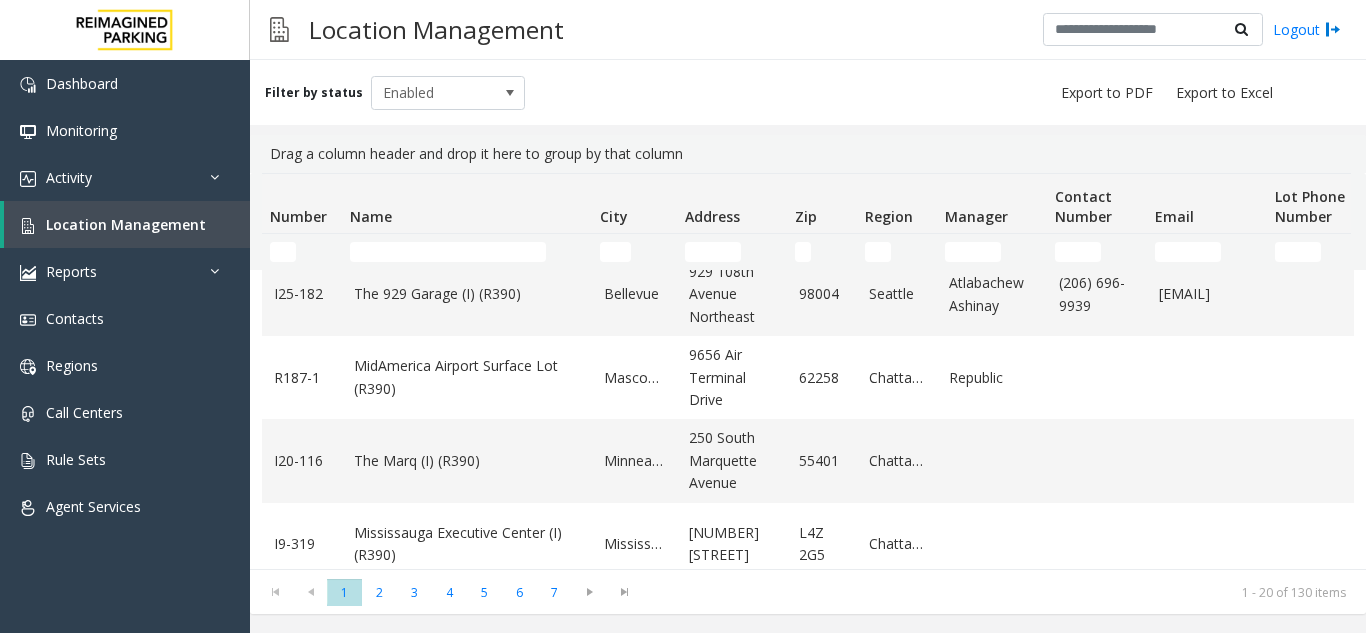 scroll, scrollTop: 800, scrollLeft: 0, axis: vertical 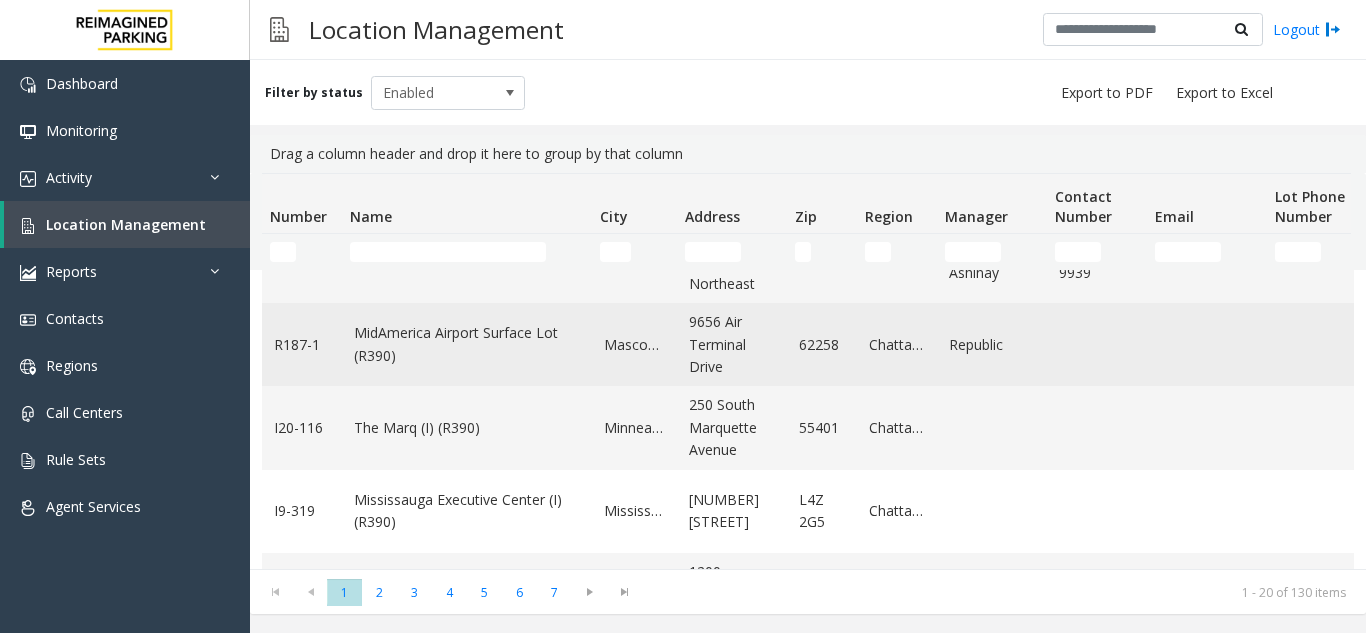 click on "MidAmerica Airport Surface Lot (R390)" 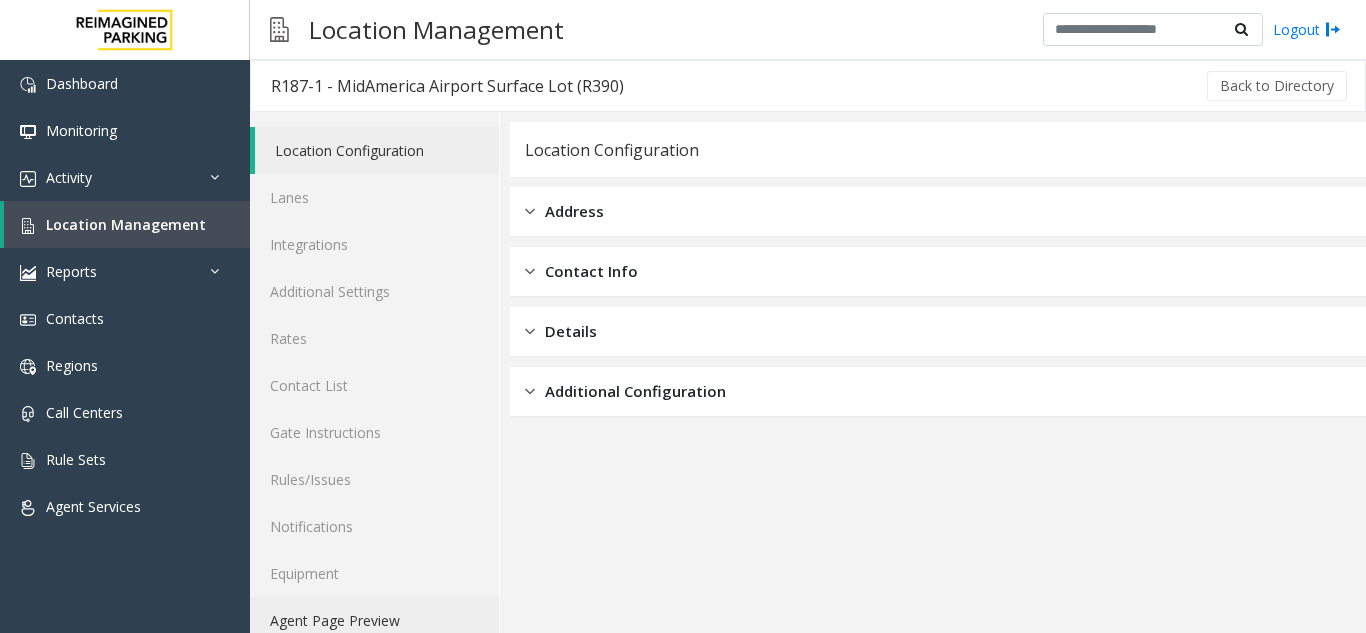 click on "Agent Page Preview" 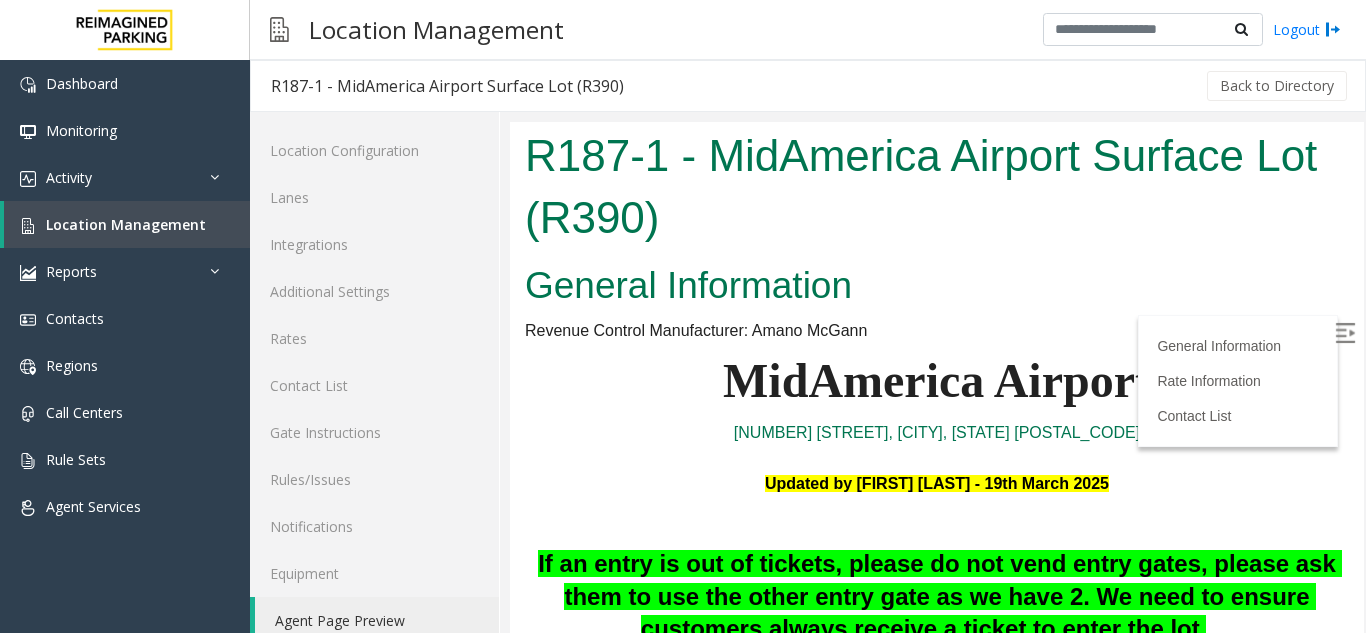 scroll, scrollTop: 0, scrollLeft: 0, axis: both 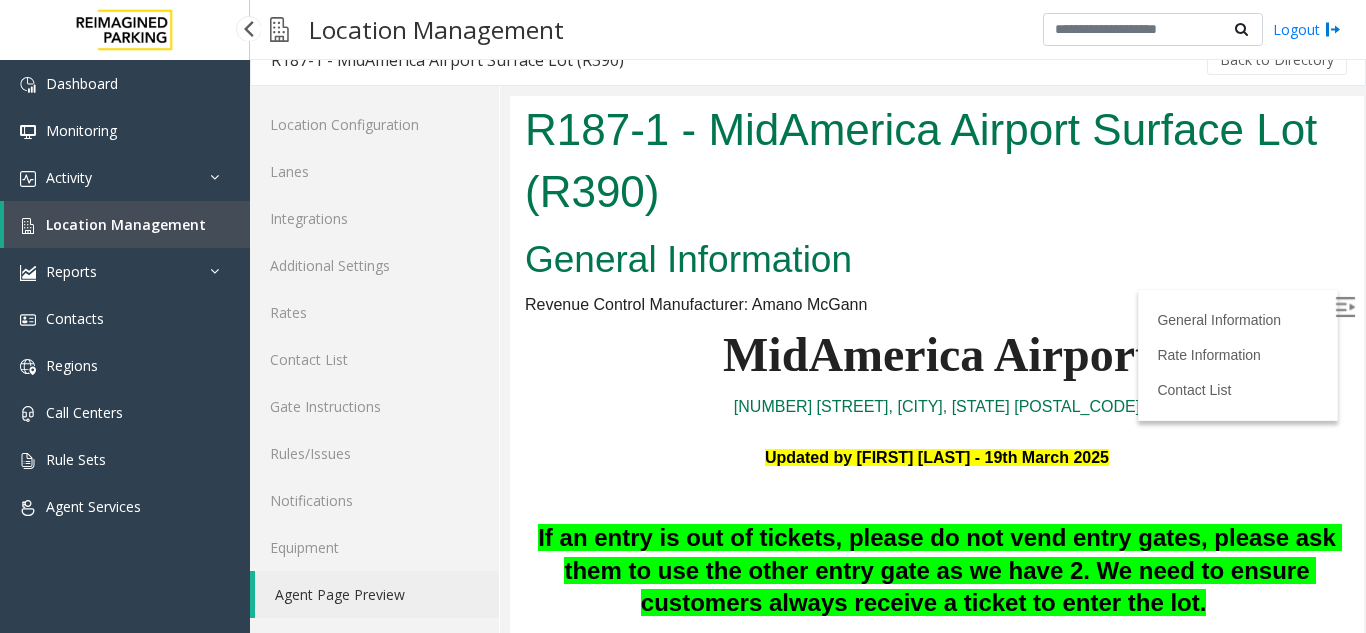 click on "Location Management" at bounding box center [126, 224] 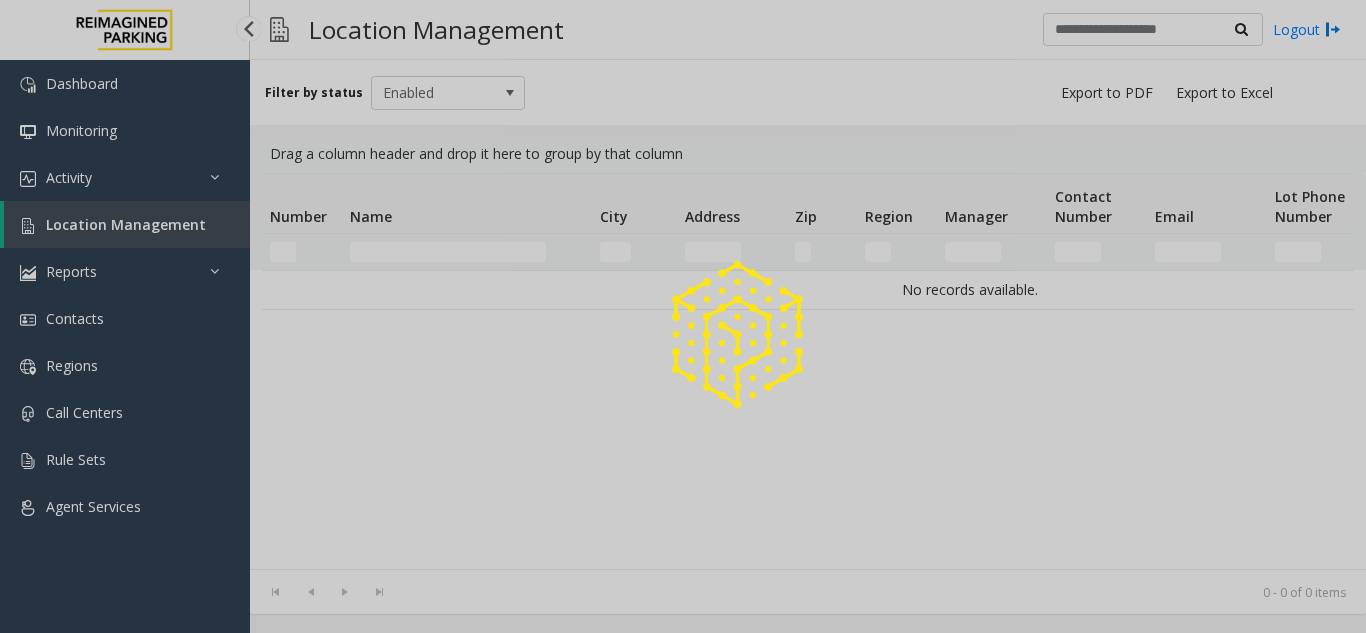 scroll, scrollTop: 0, scrollLeft: 0, axis: both 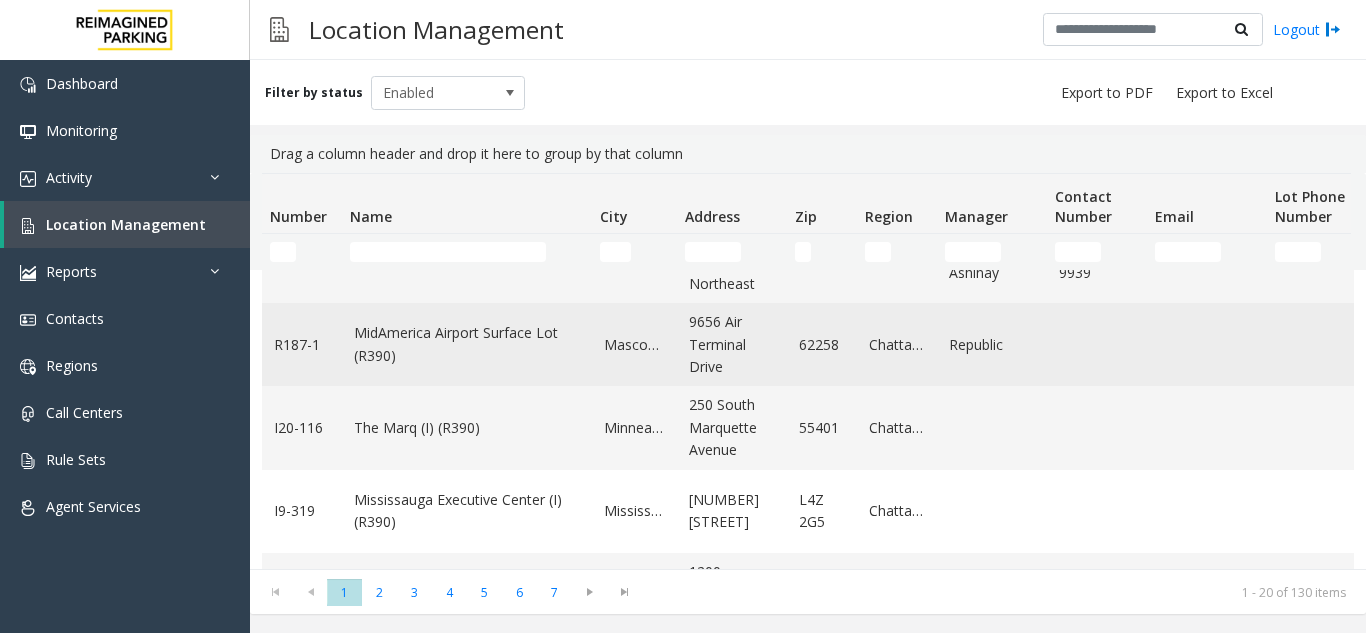 click on "MidAmerica Airport Surface Lot (R390)" 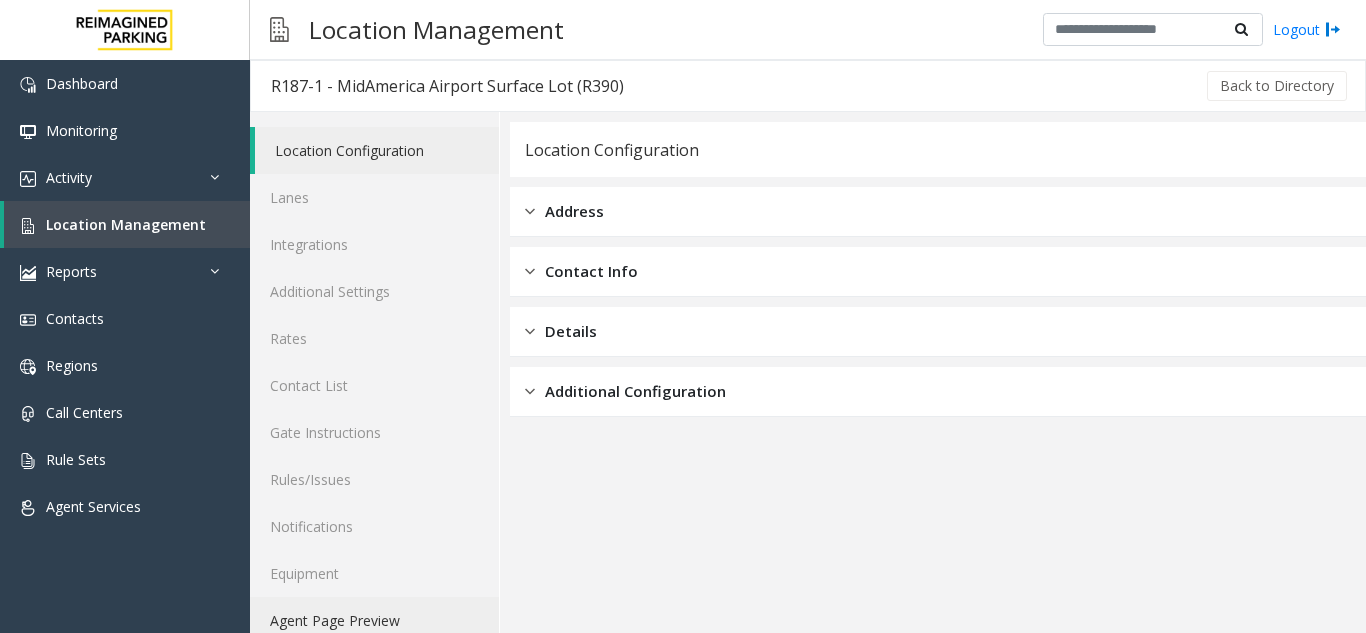 click on "Agent Page Preview" 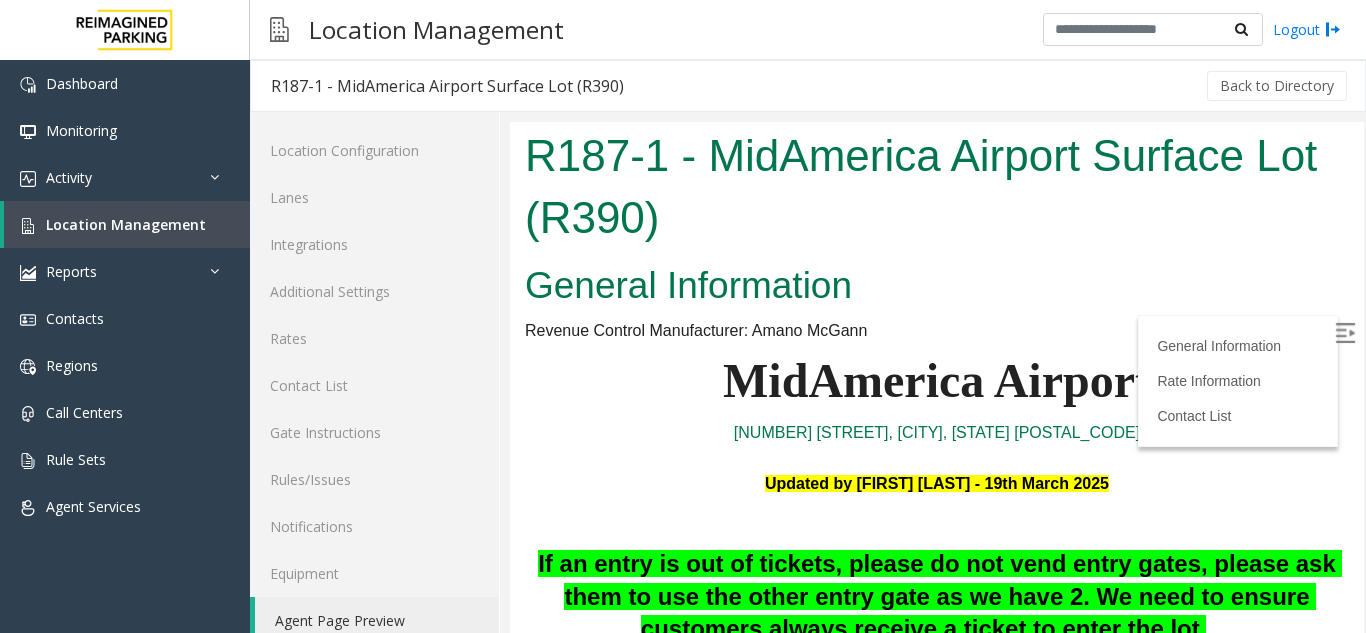 scroll, scrollTop: 200, scrollLeft: 0, axis: vertical 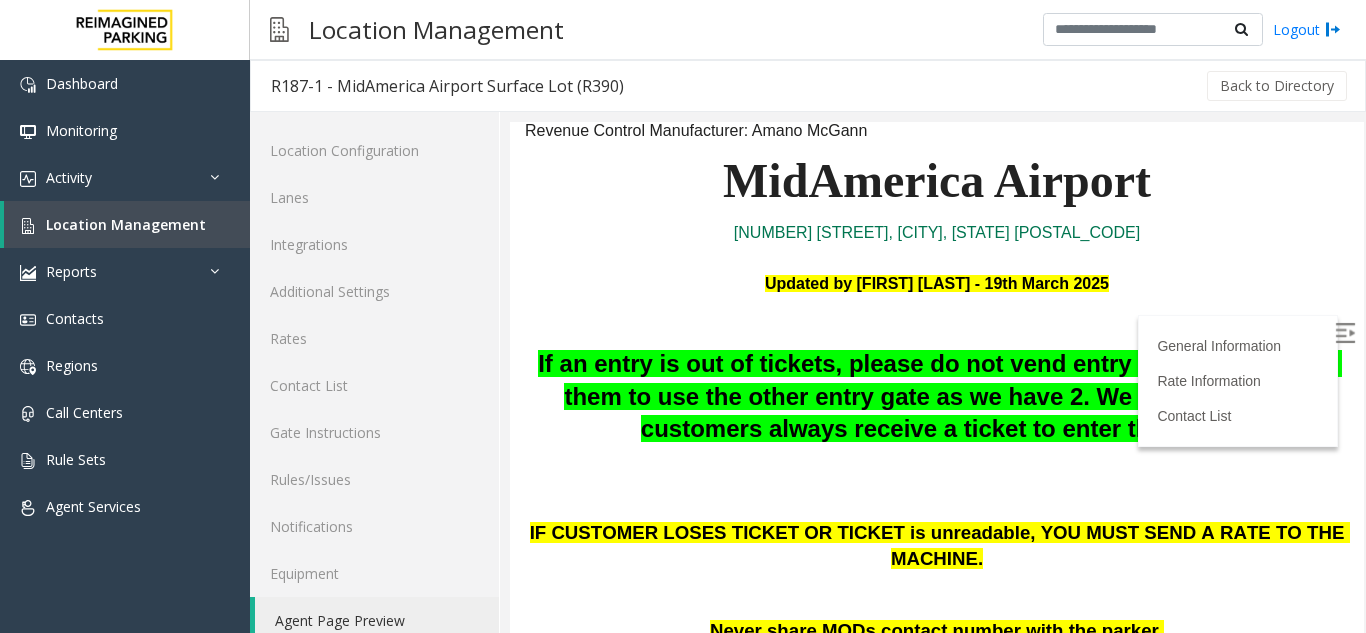 click at bounding box center (1345, 333) 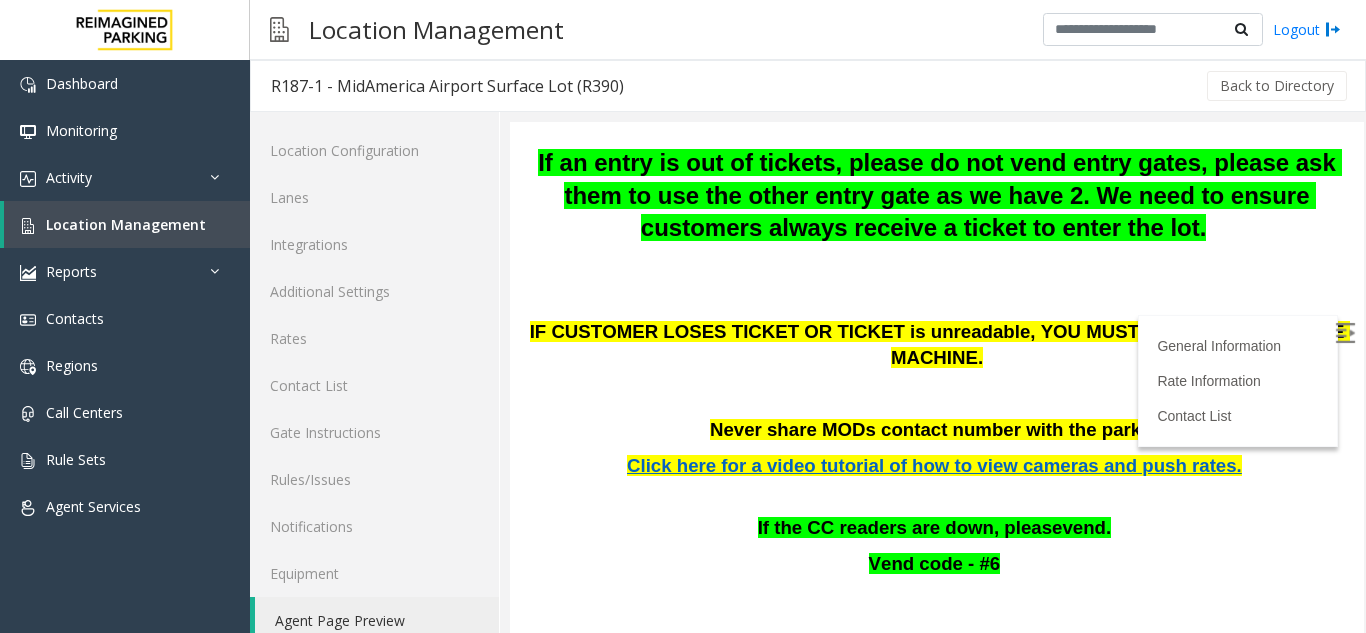 scroll, scrollTop: 400, scrollLeft: 0, axis: vertical 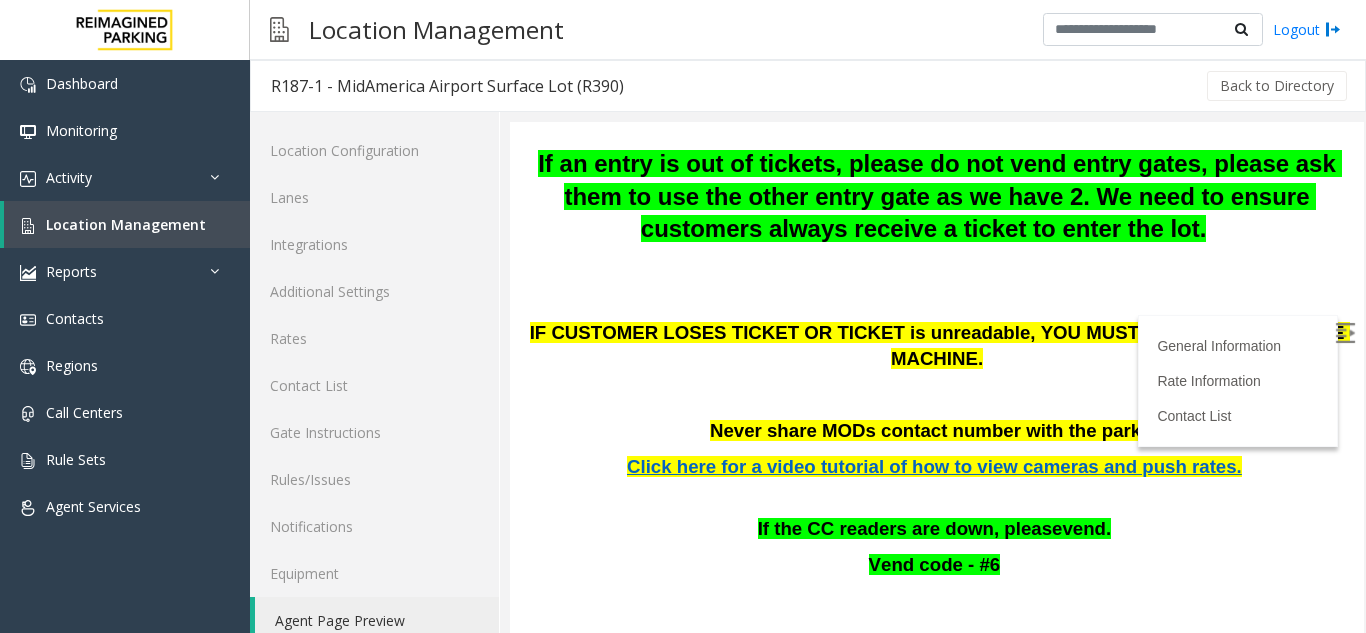 click on "Click here for a video tutorial of how to view cameras and push rates." at bounding box center [934, 466] 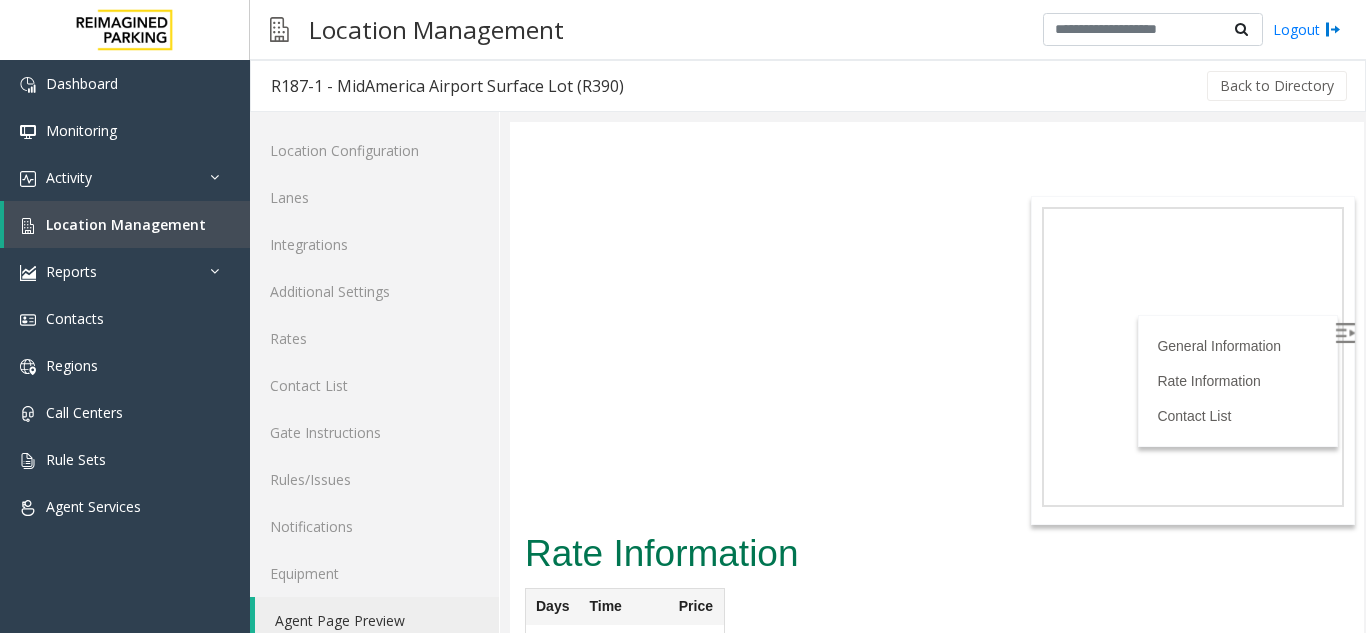 scroll, scrollTop: 3174, scrollLeft: 0, axis: vertical 